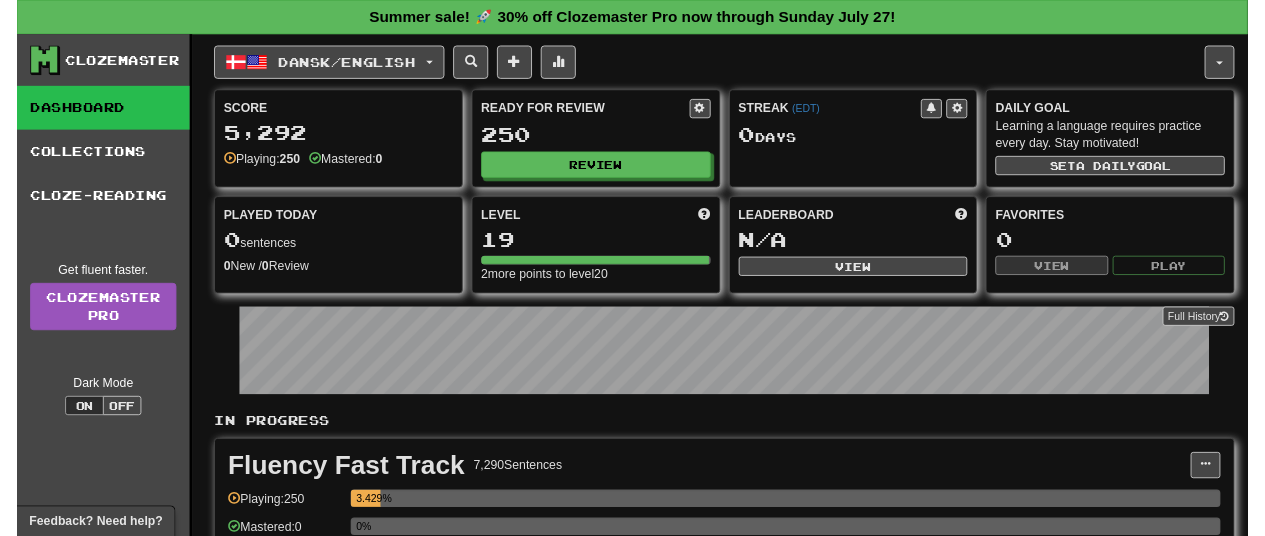 scroll, scrollTop: 0, scrollLeft: 0, axis: both 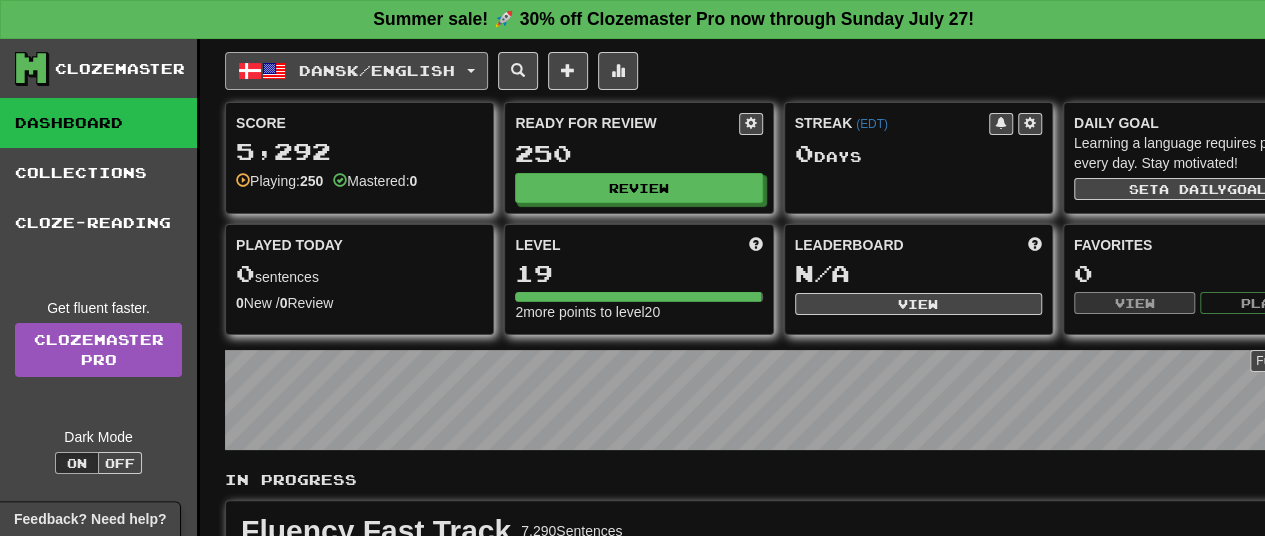 click on "Dansk  /  English" at bounding box center [377, 70] 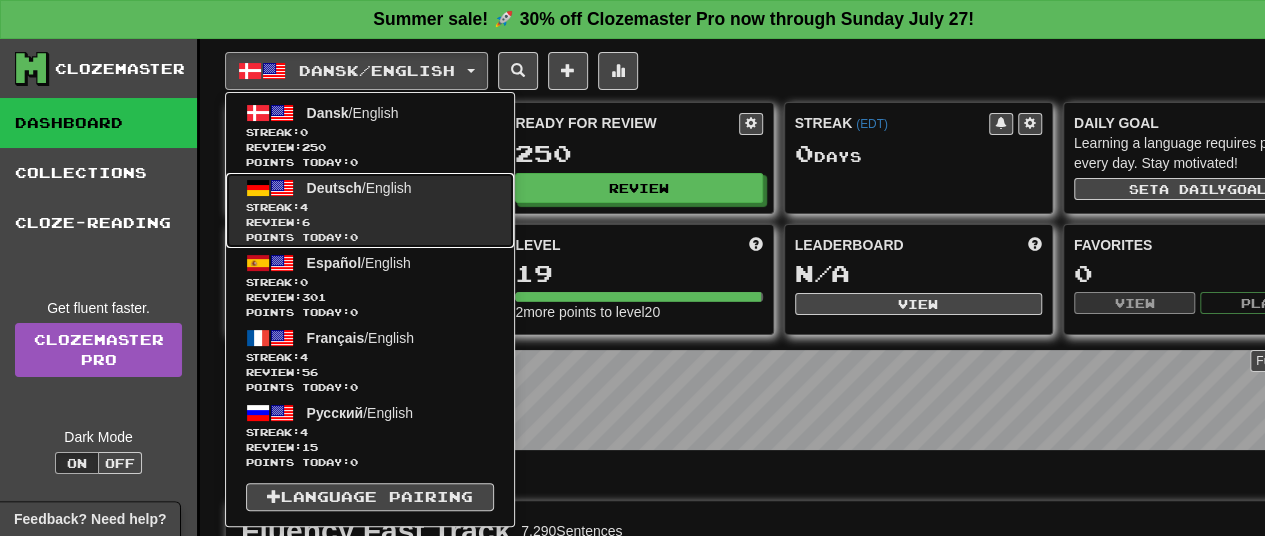 click on "Review:  6" at bounding box center [370, 222] 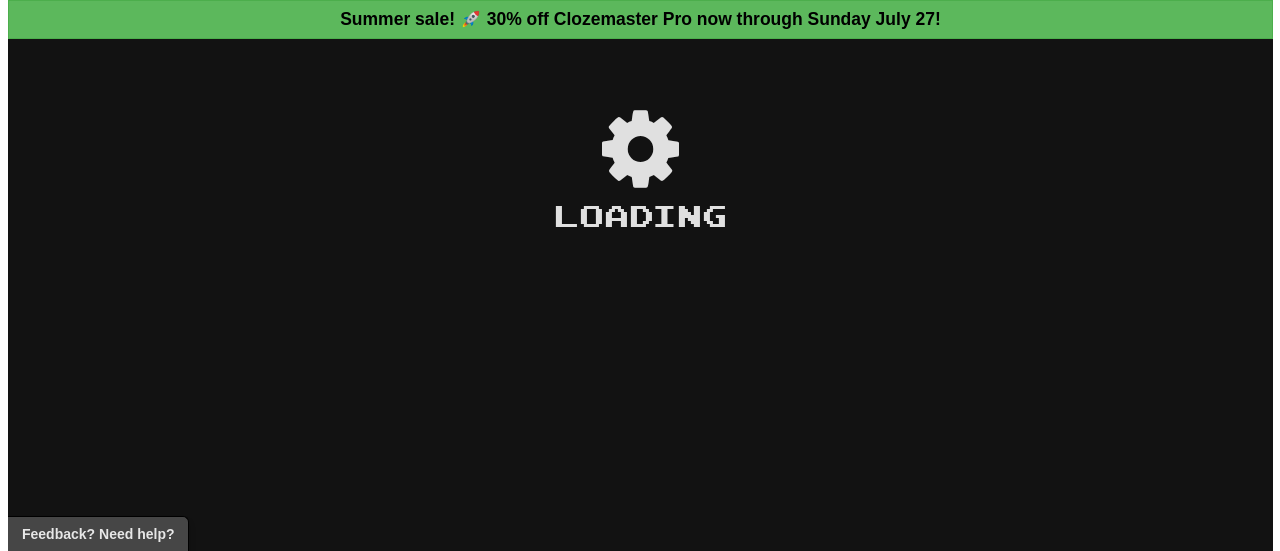 scroll, scrollTop: 0, scrollLeft: 0, axis: both 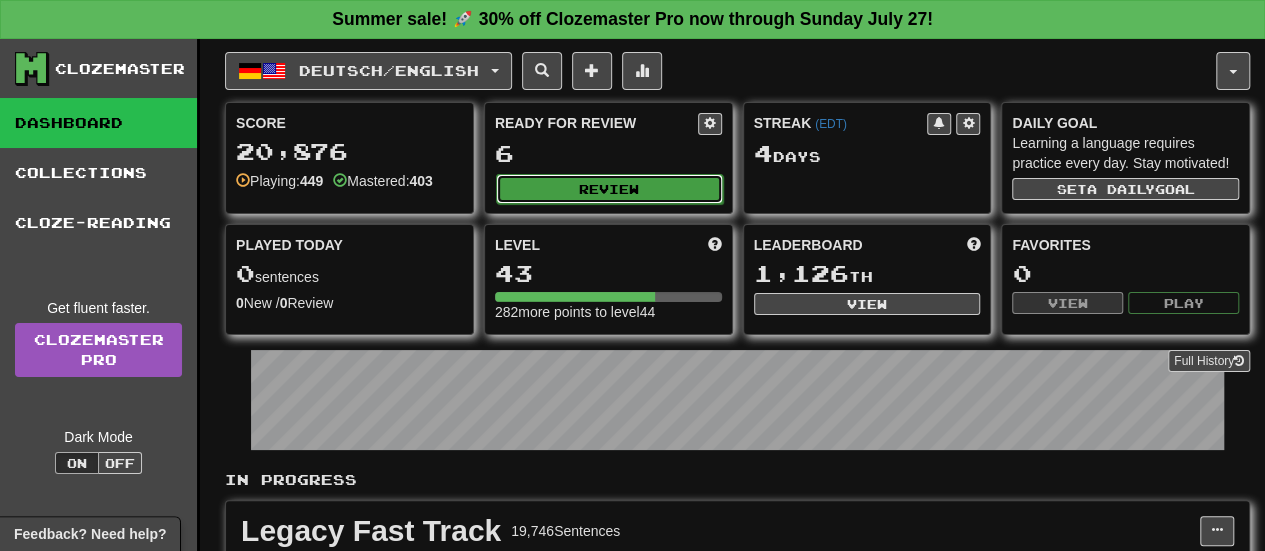 click on "Review" at bounding box center [609, 189] 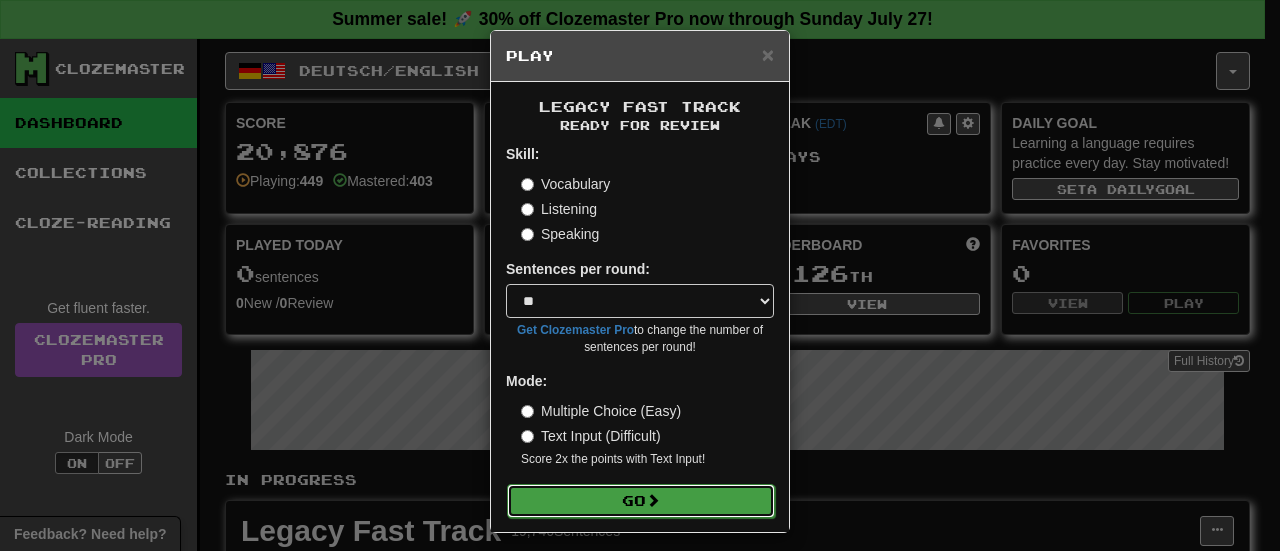 click on "Go" at bounding box center (641, 501) 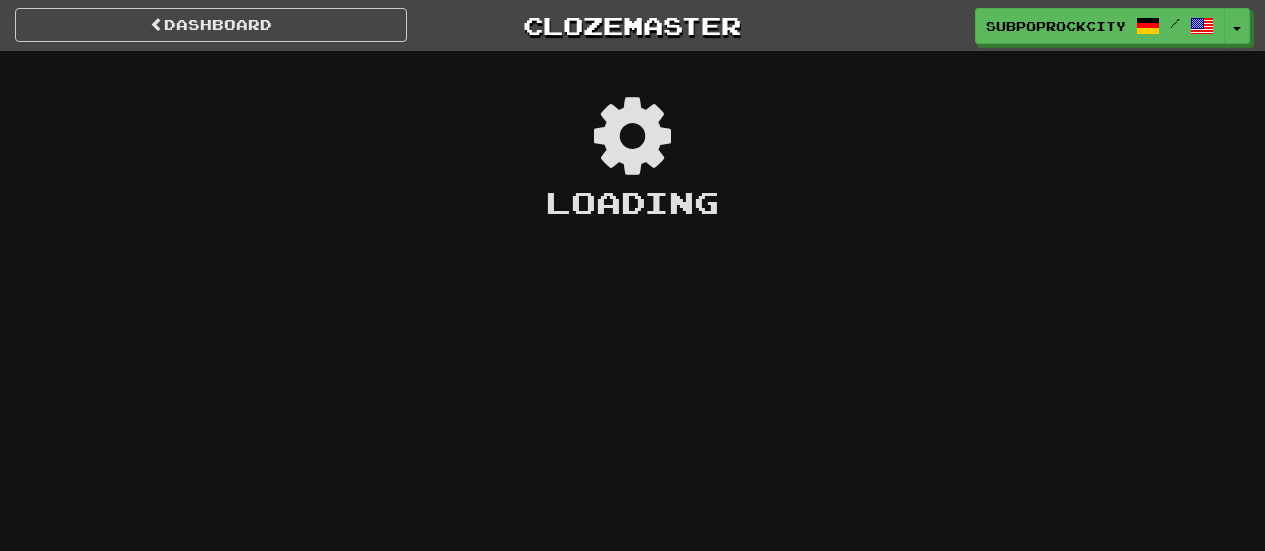 scroll, scrollTop: 0, scrollLeft: 0, axis: both 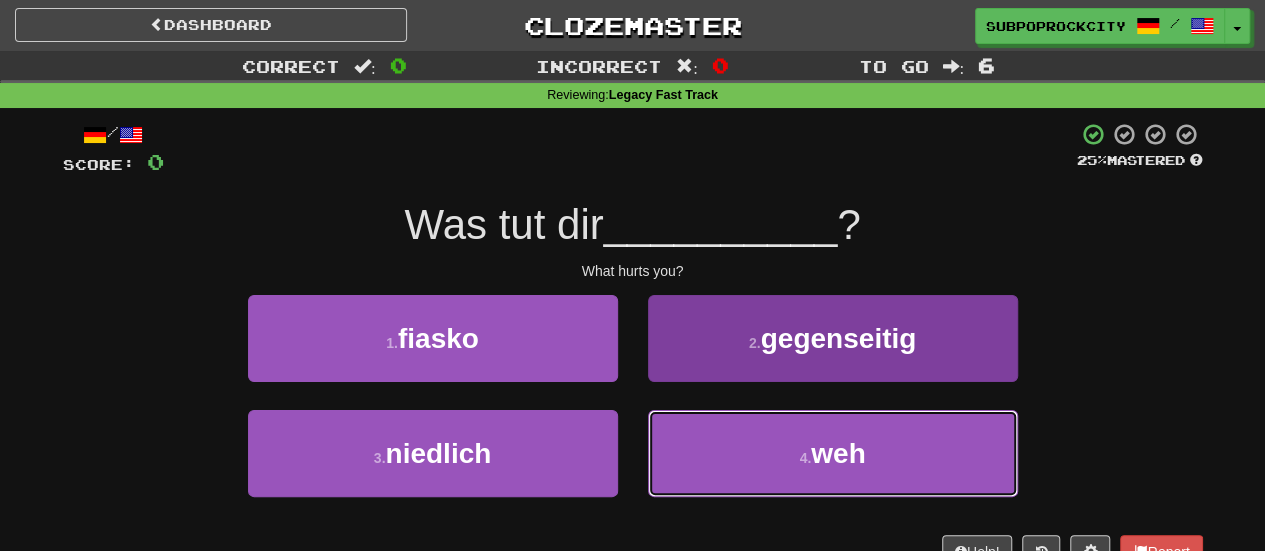 click on "4 .  weh" at bounding box center (833, 453) 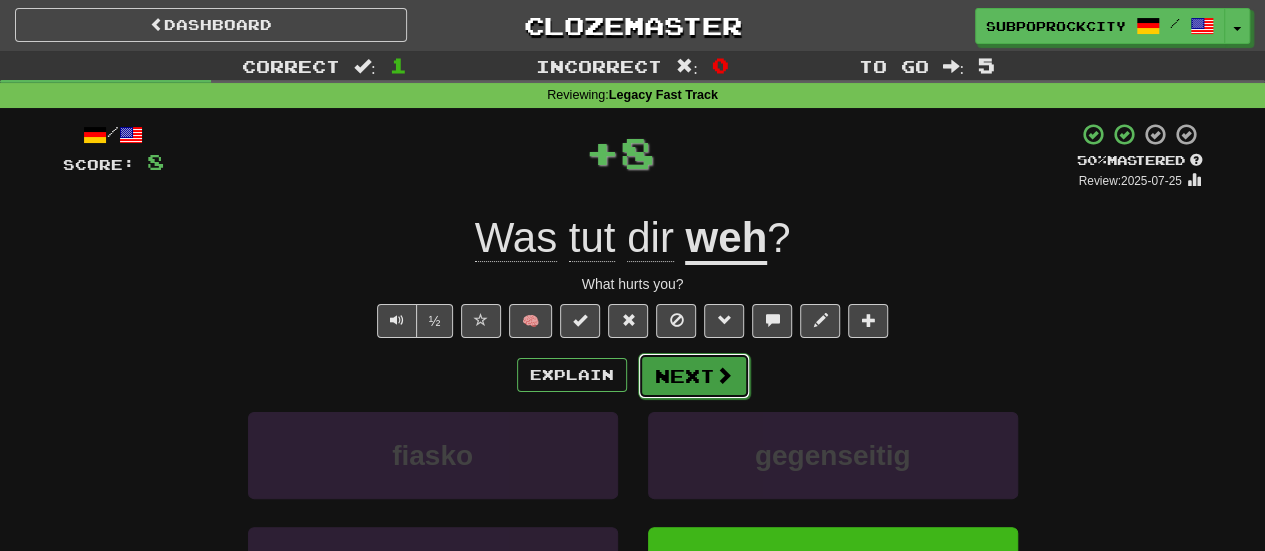click on "Next" at bounding box center [694, 376] 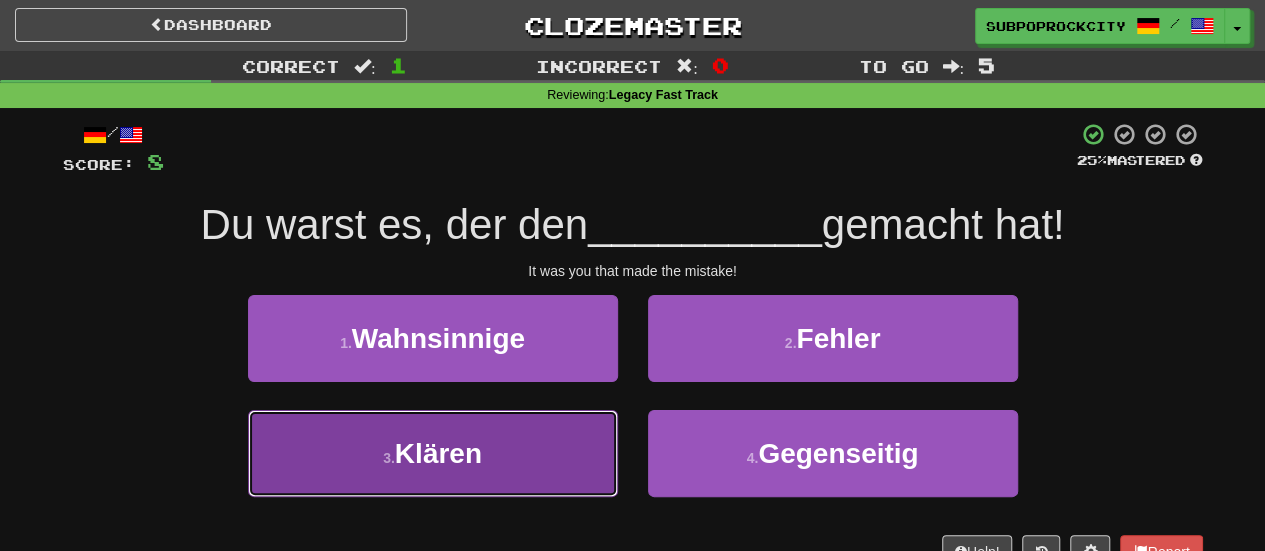 click on "3 .  Klären" at bounding box center [433, 453] 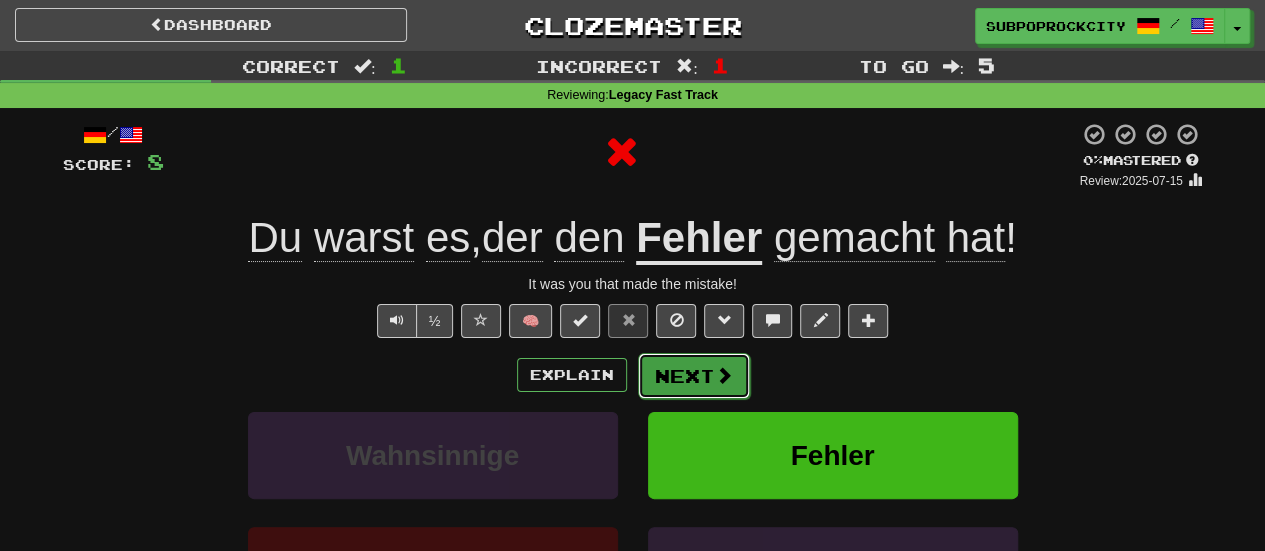 click on "Next" at bounding box center (694, 376) 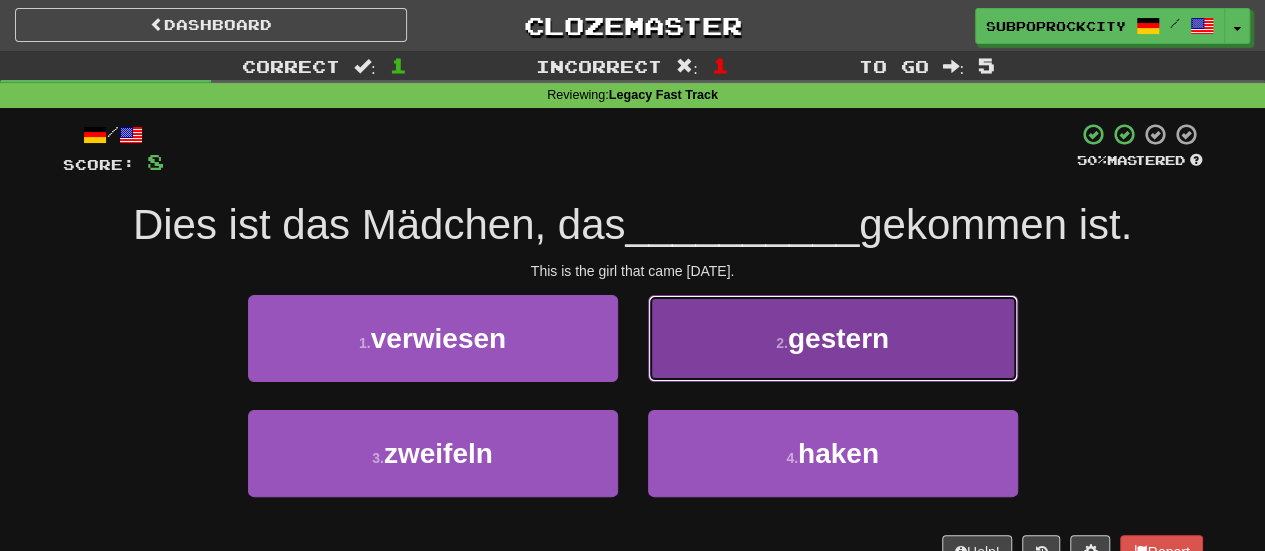 click on "2 .  gestern" at bounding box center (833, 338) 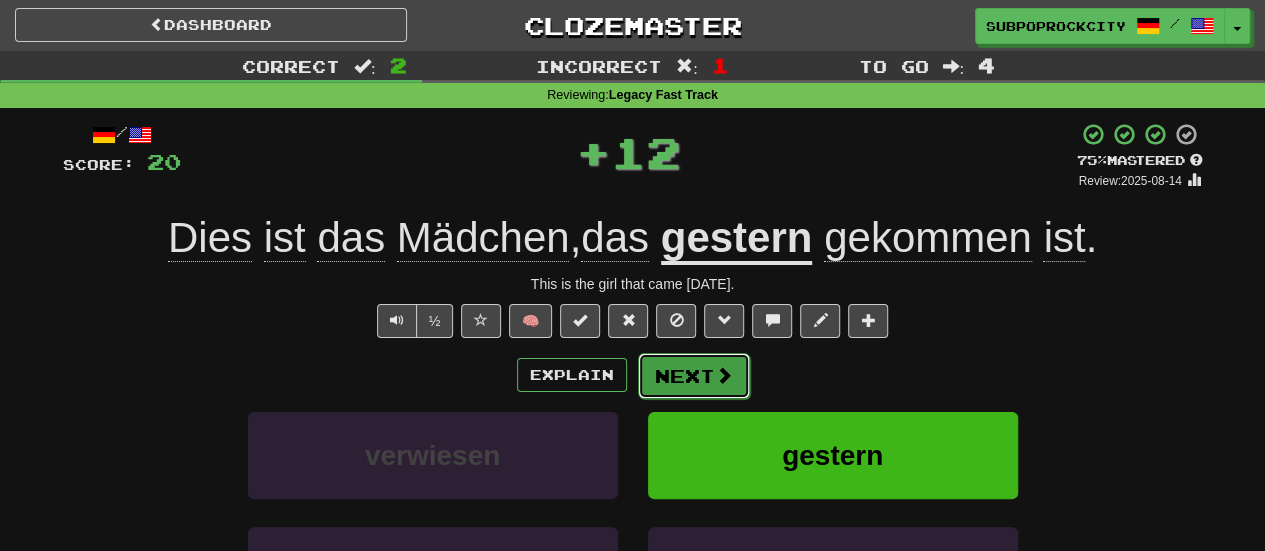 drag, startPoint x: 697, startPoint y: 364, endPoint x: 692, endPoint y: 375, distance: 12.083046 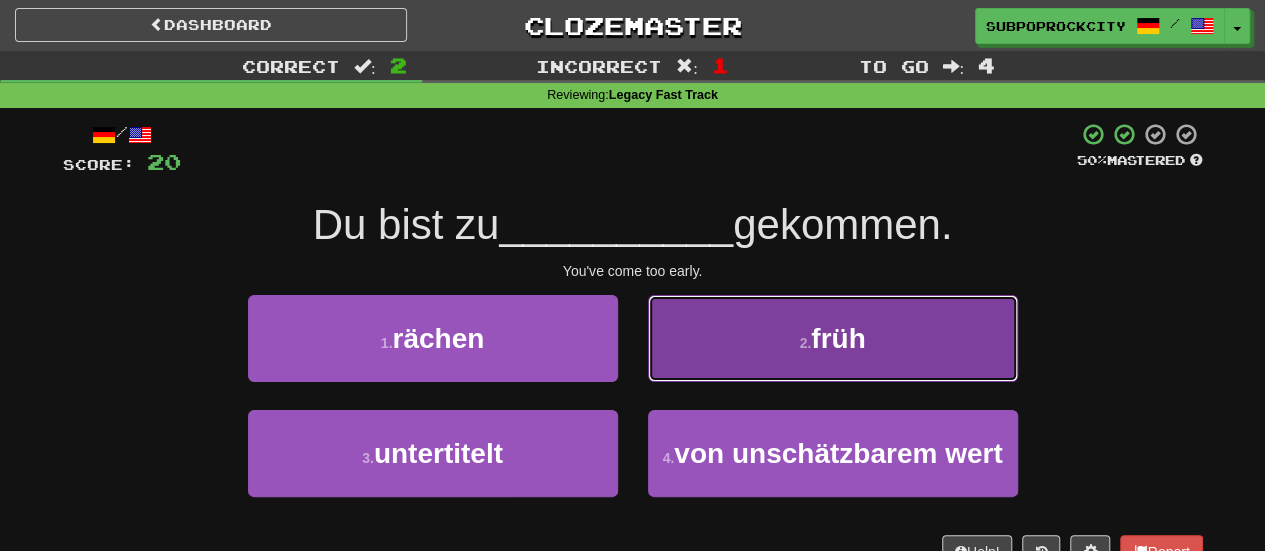 click on "2 .  früh" at bounding box center [833, 338] 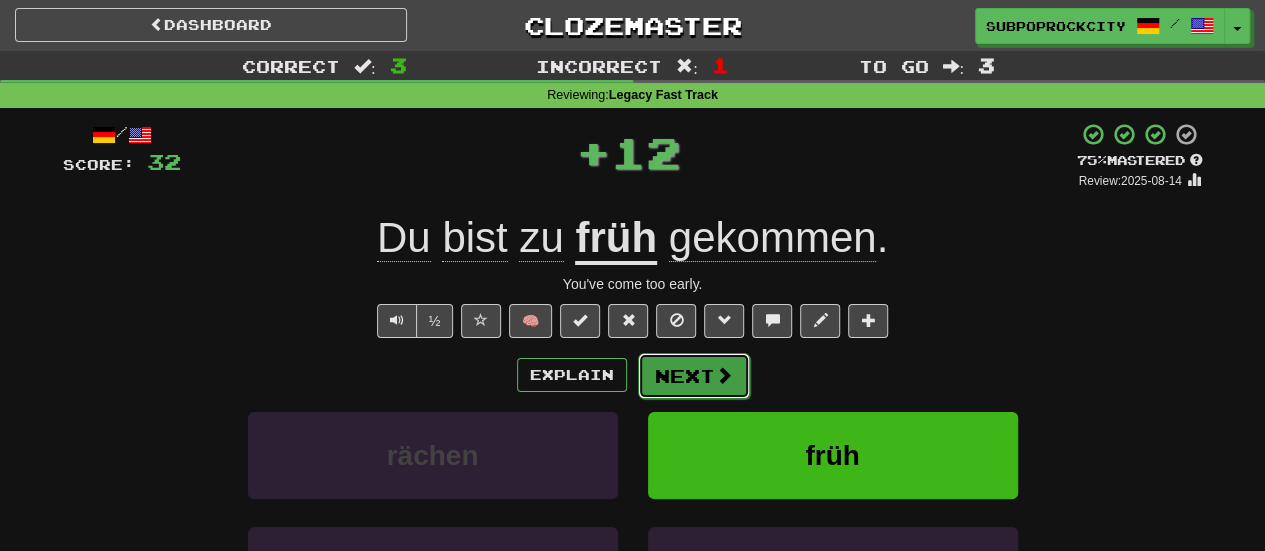 click on "Next" at bounding box center [694, 376] 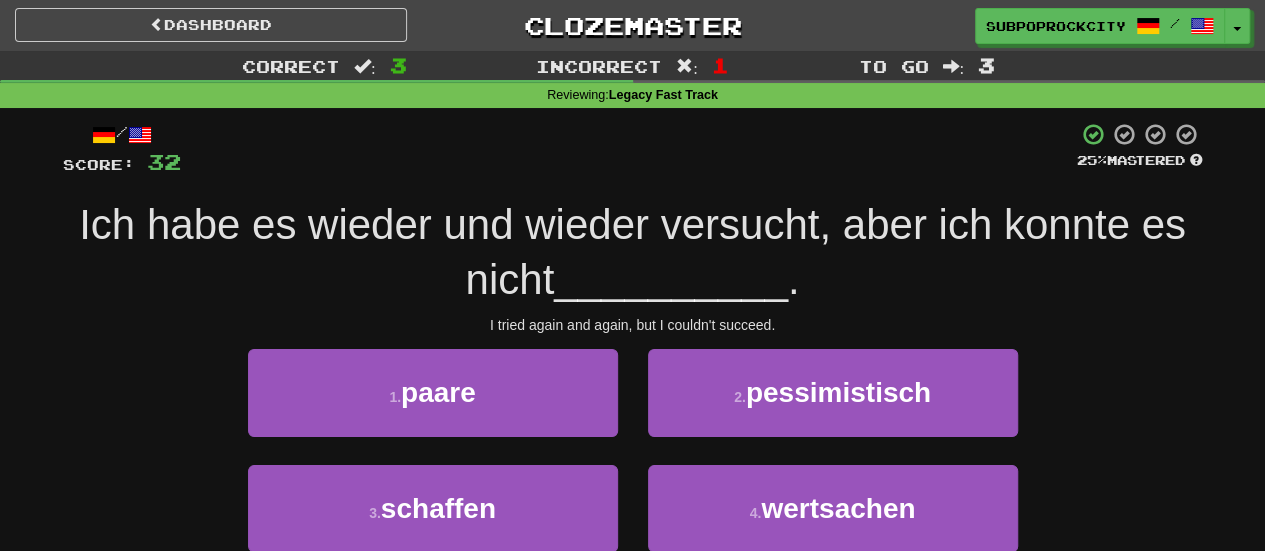 scroll, scrollTop: 100, scrollLeft: 0, axis: vertical 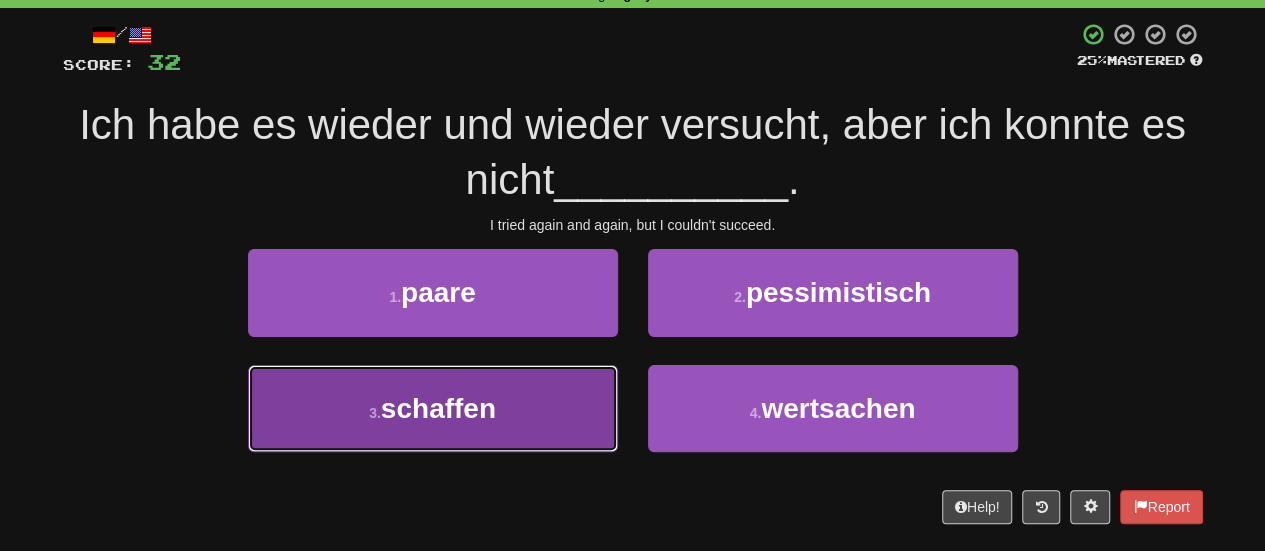 click on "schaffen" at bounding box center [438, 408] 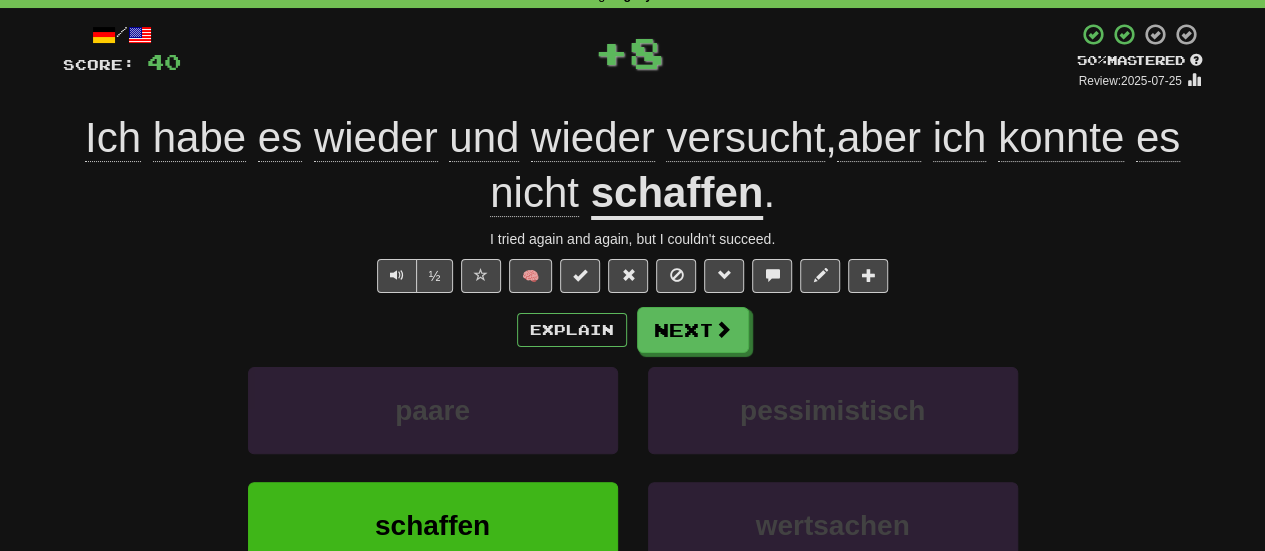 click on "Explain Next paare pessimistisch schaffen wertsachen Learn more: paare pessimistisch schaffen wertsachen" at bounding box center (633, 467) 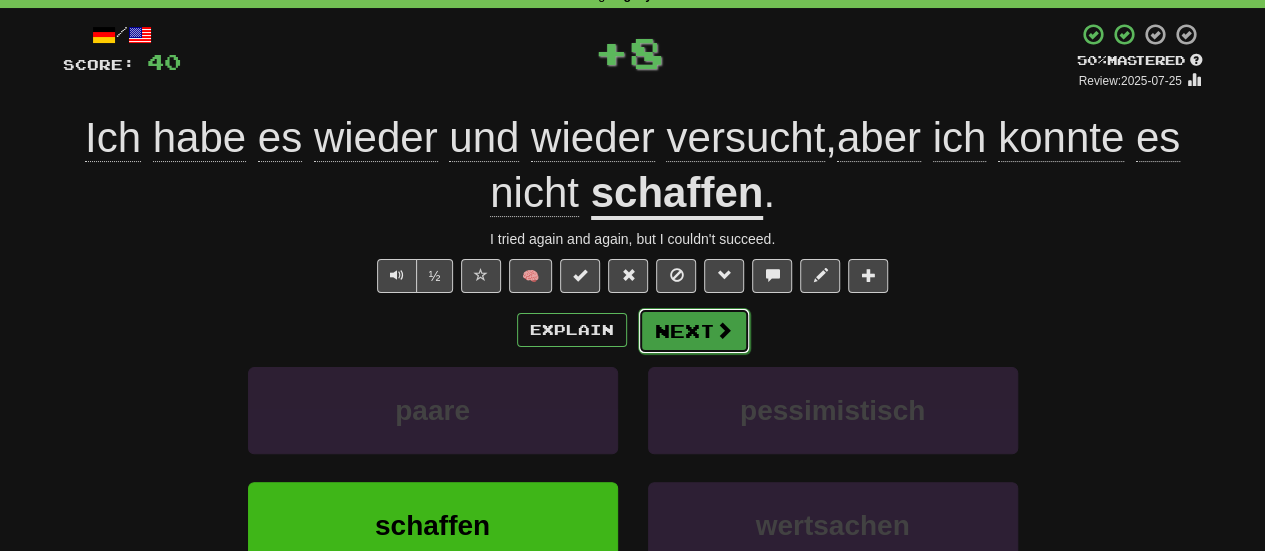 click on "Next" at bounding box center (694, 331) 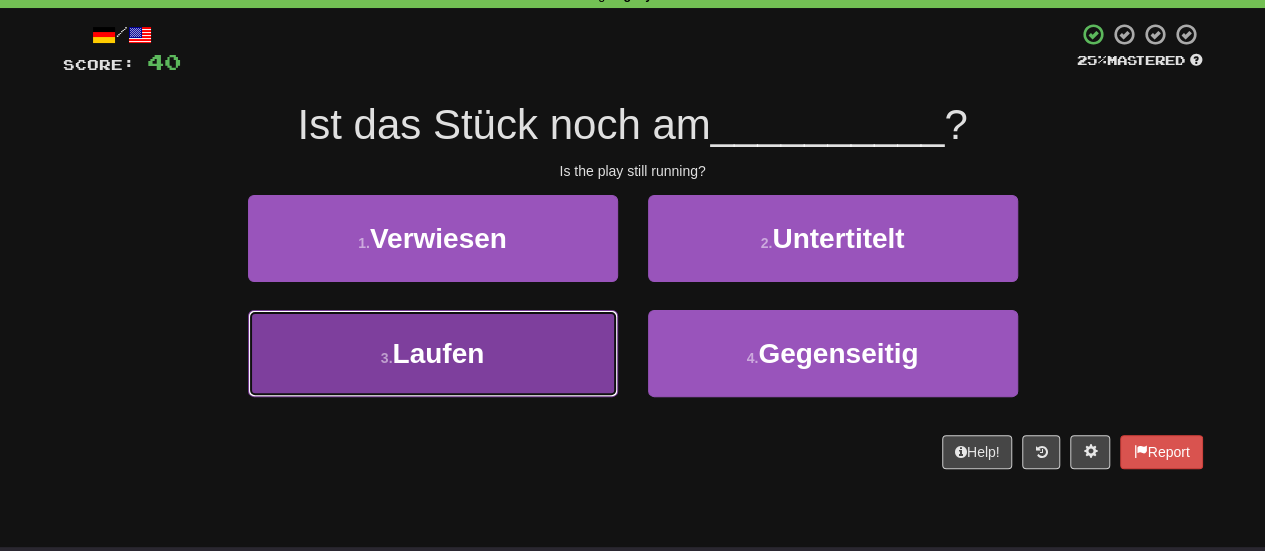 click on "3 .  Laufen" at bounding box center (433, 353) 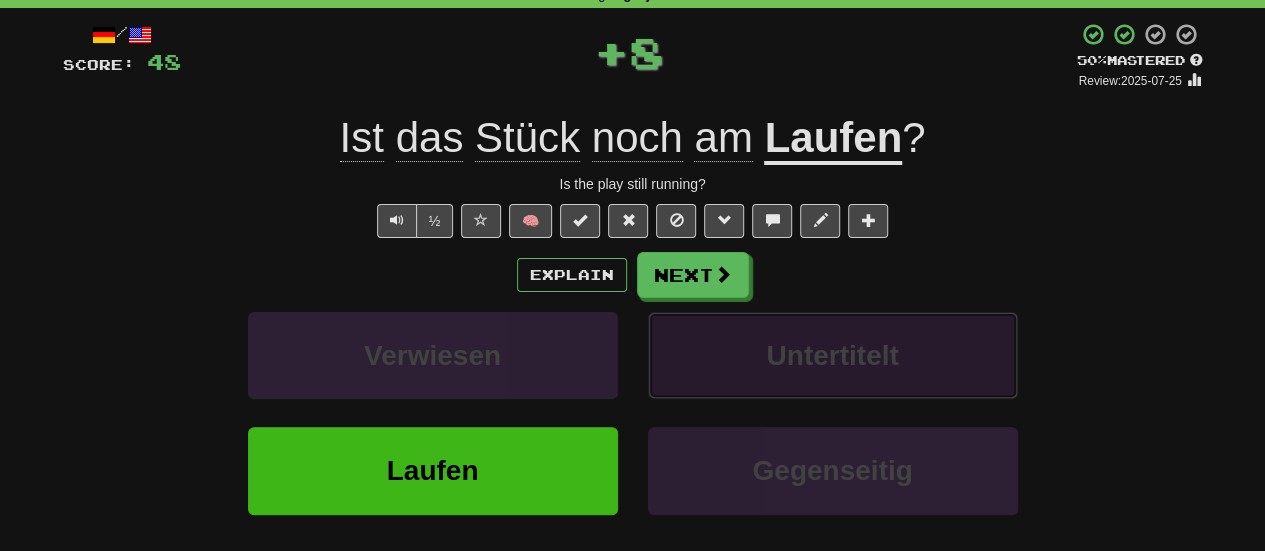 click on "Untertitelt" at bounding box center (833, 355) 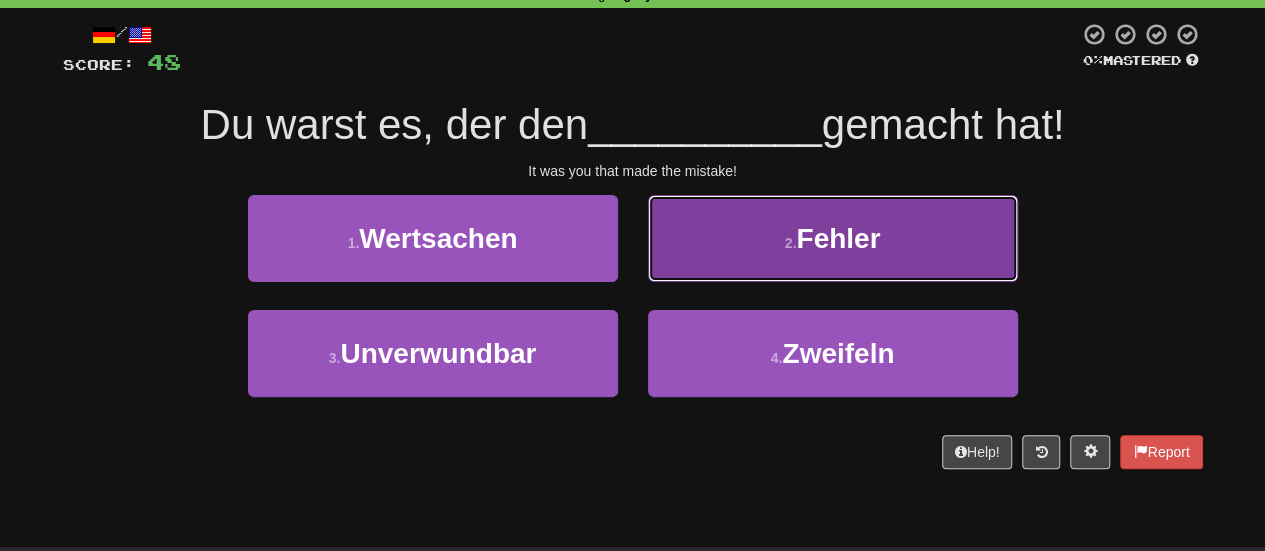 click on "2 .  Fehler" at bounding box center (833, 238) 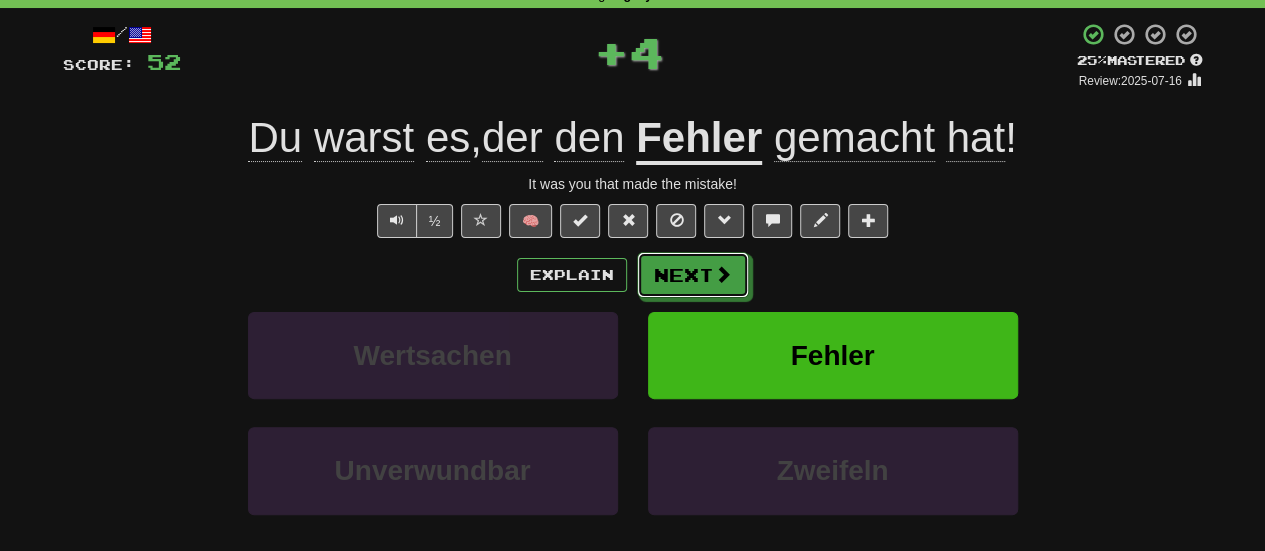 click on "Next" at bounding box center [693, 275] 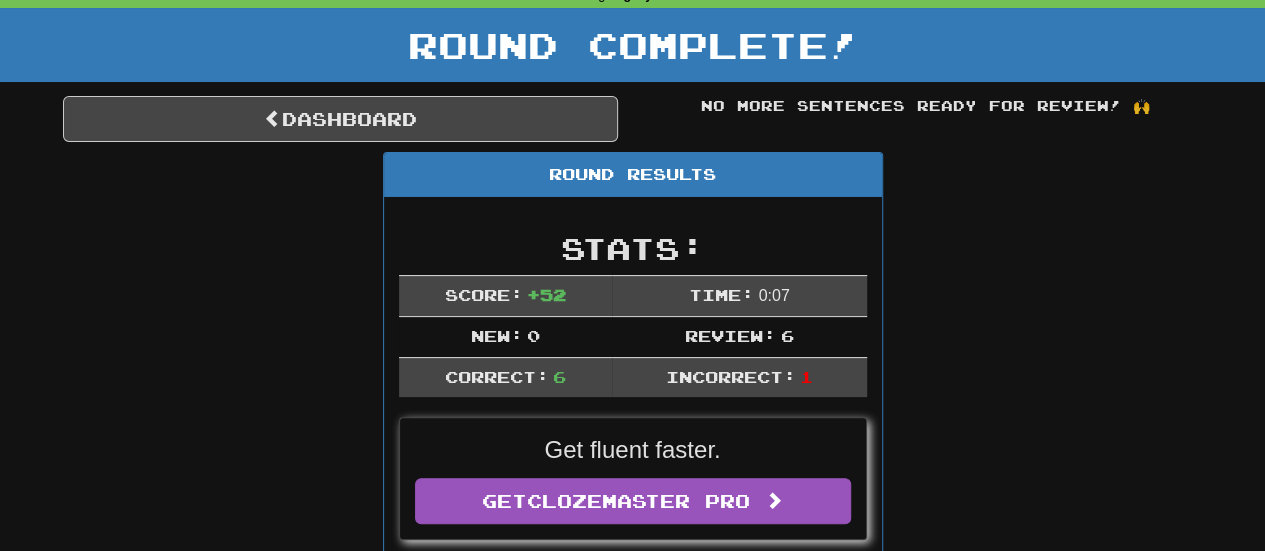 click on "Round Complete!" at bounding box center (632, 45) 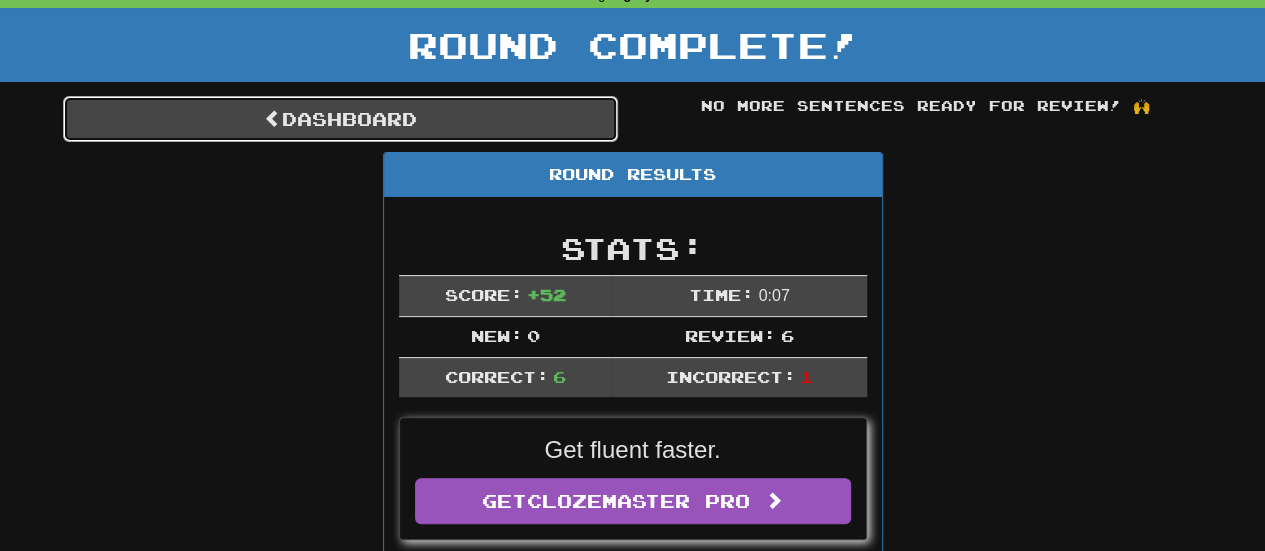 click on "Dashboard" at bounding box center (340, 119) 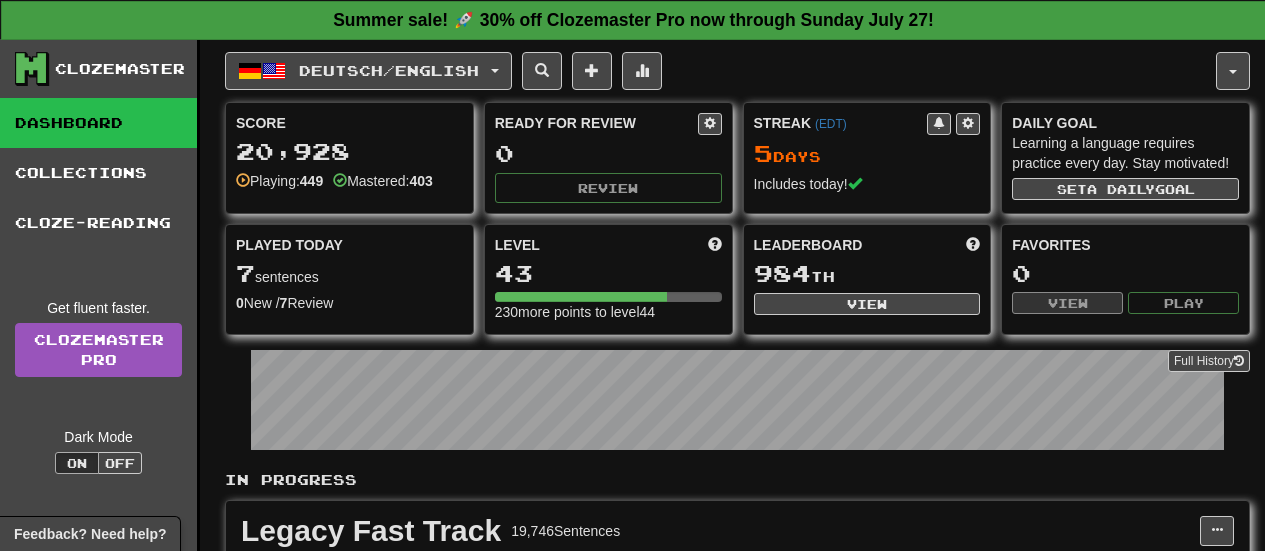 scroll, scrollTop: 0, scrollLeft: 0, axis: both 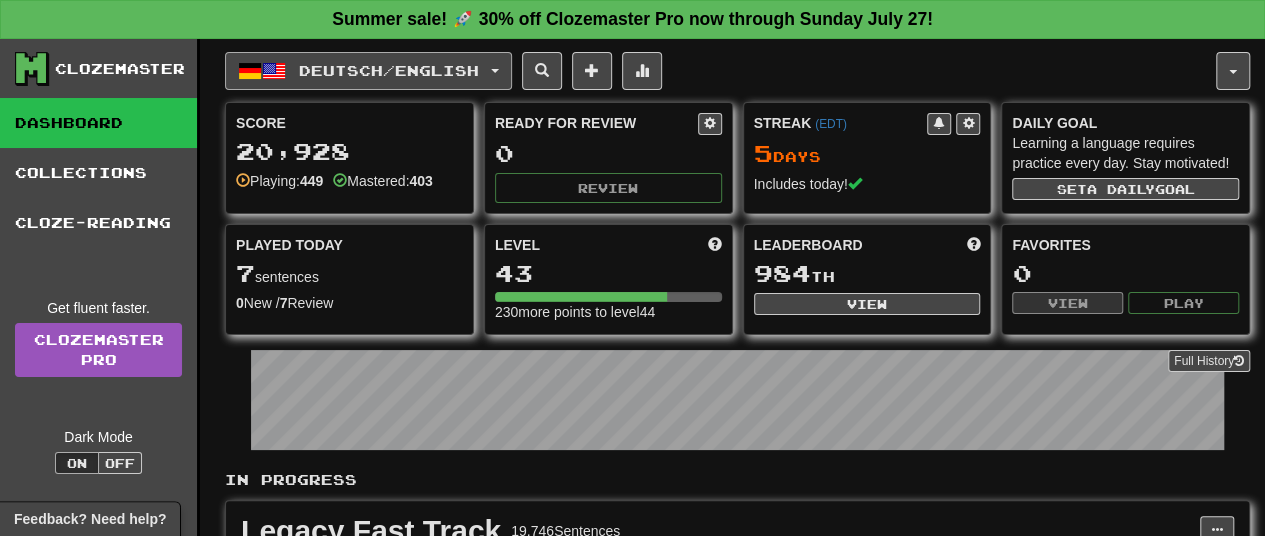 click on "Deutsch  /  English" at bounding box center (389, 70) 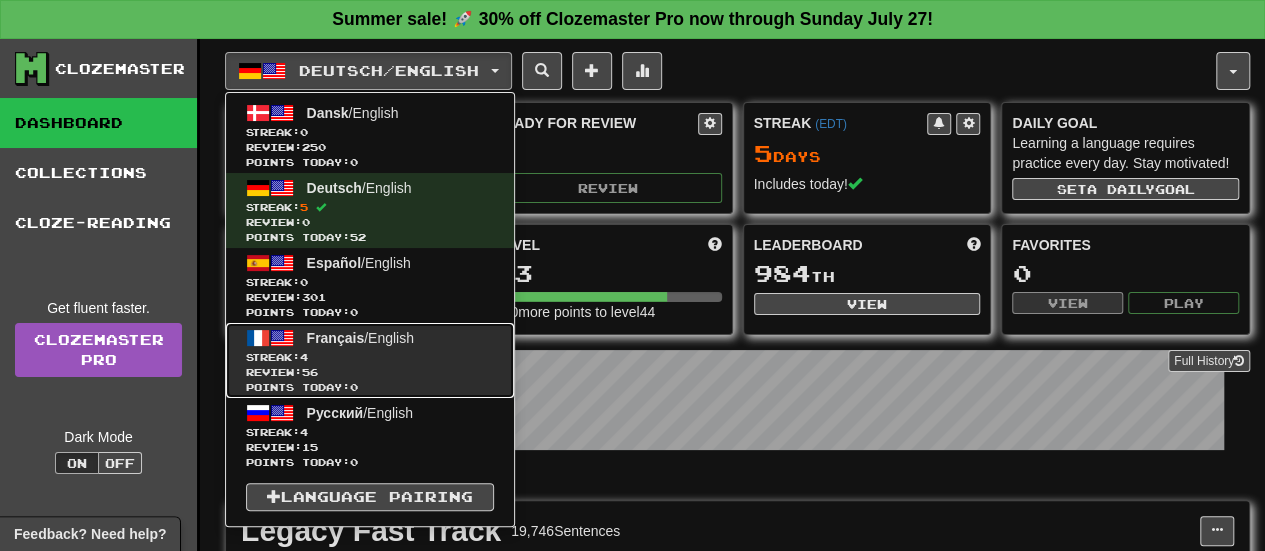 click on "Français  /  English" at bounding box center [360, 338] 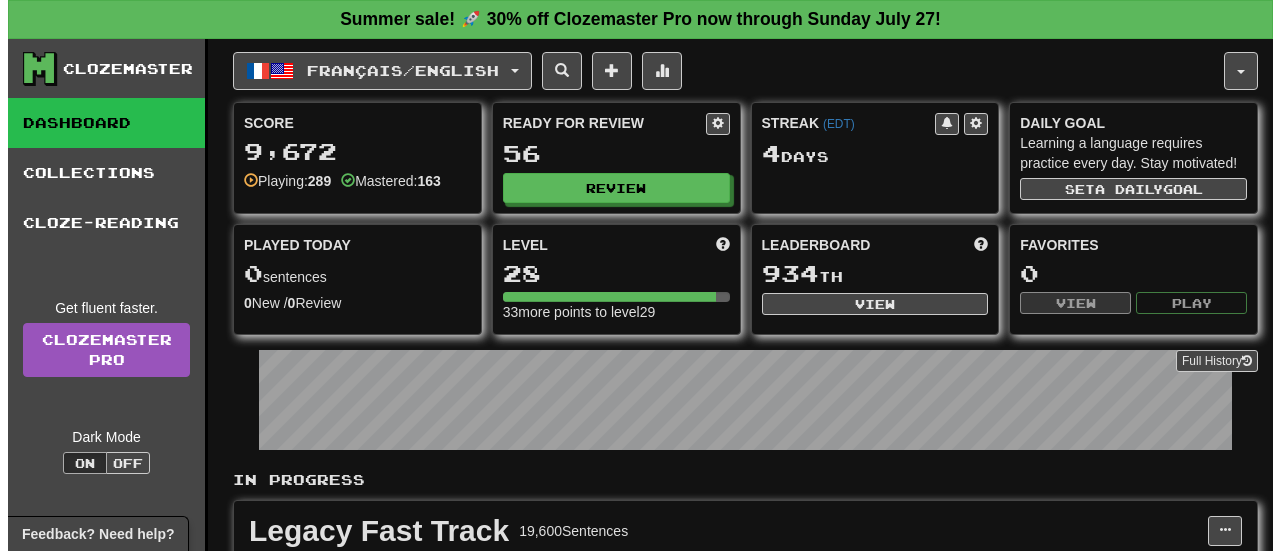 scroll, scrollTop: 0, scrollLeft: 0, axis: both 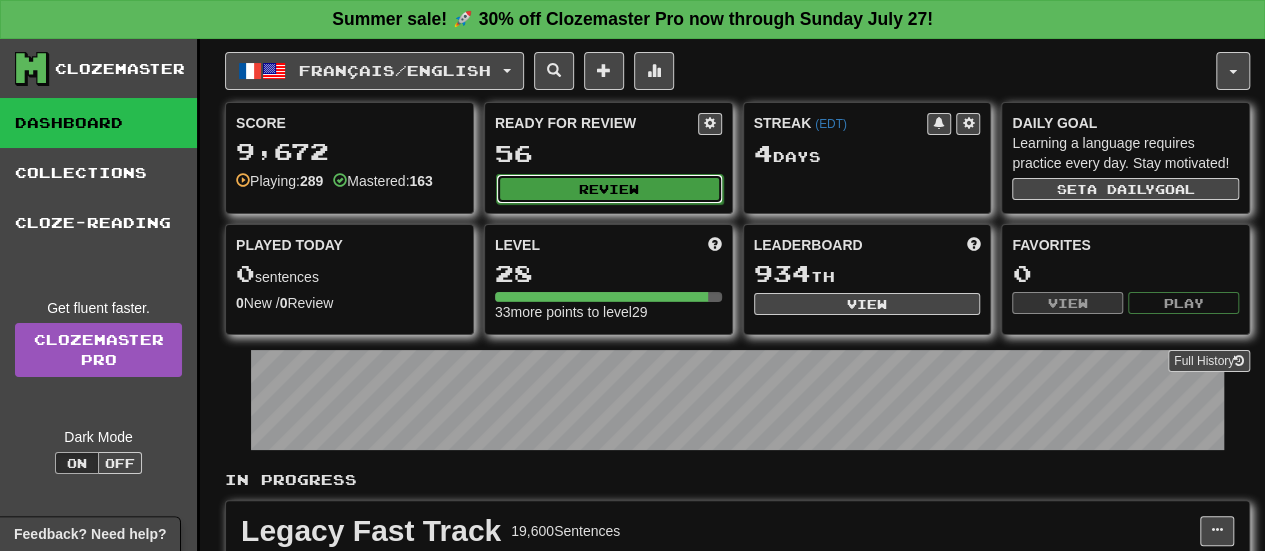 click on "Review" at bounding box center (609, 189) 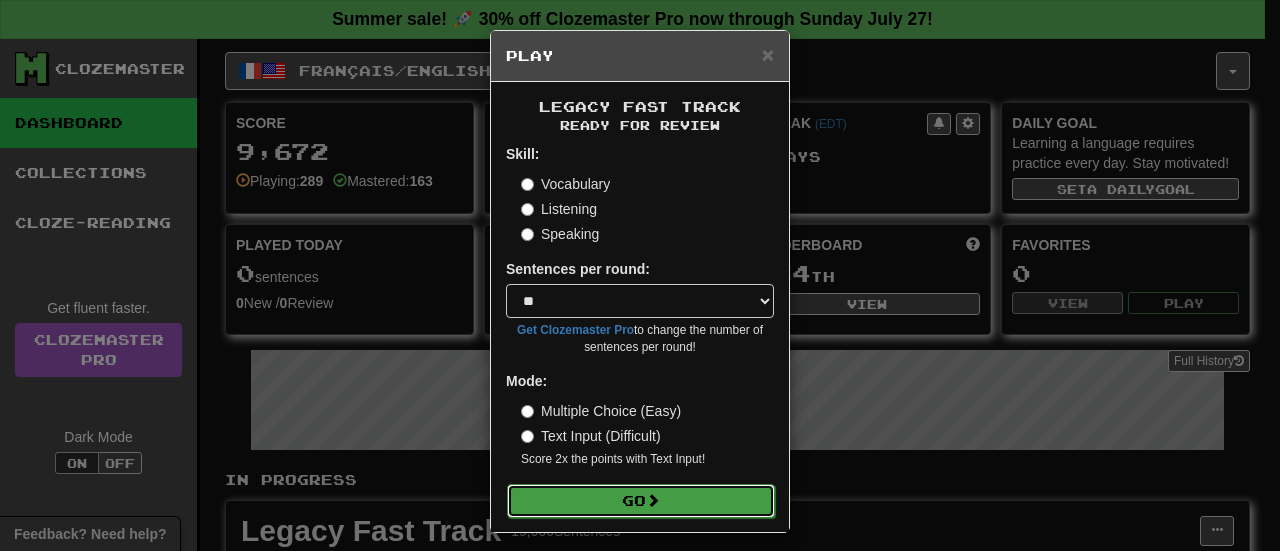 click on "Go" at bounding box center (641, 501) 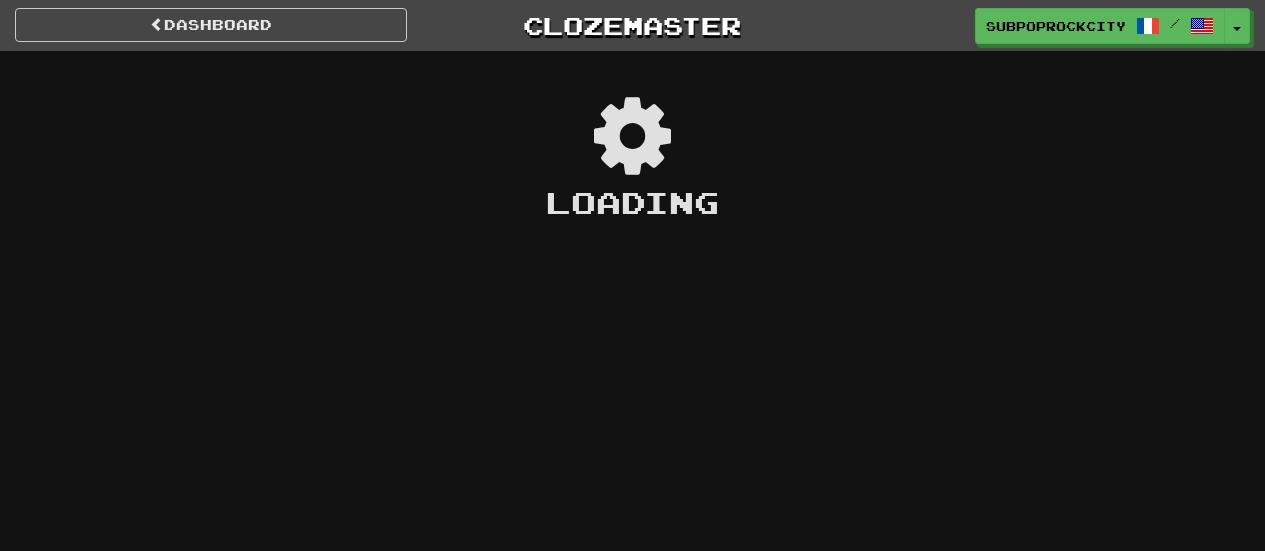 scroll, scrollTop: 0, scrollLeft: 0, axis: both 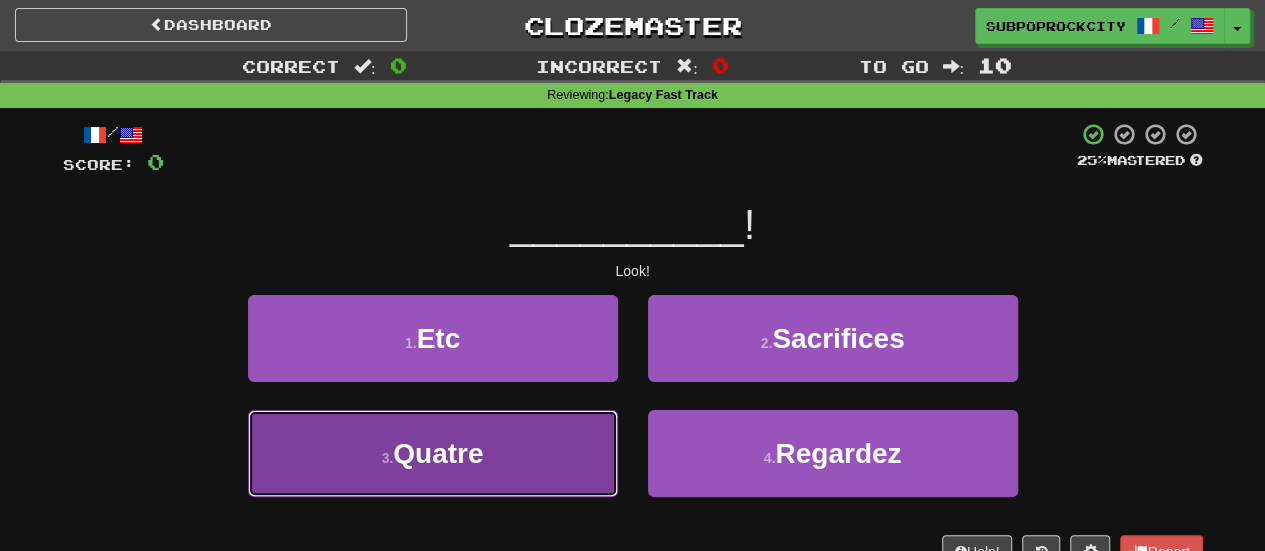 click on "3 .  Quatre" at bounding box center (433, 453) 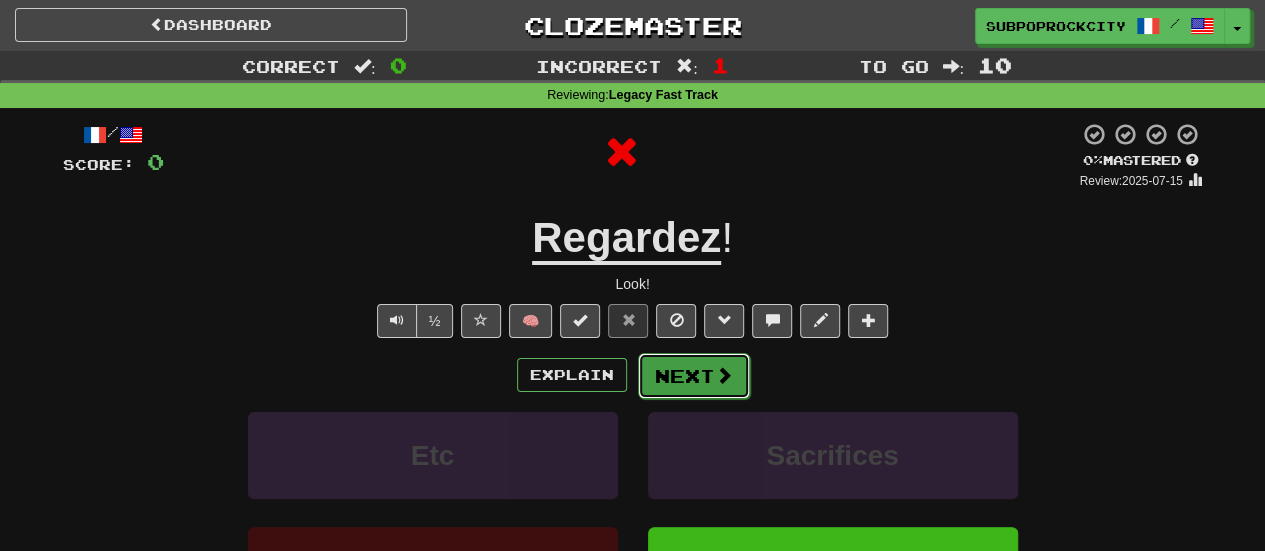 click on "Next" at bounding box center (694, 376) 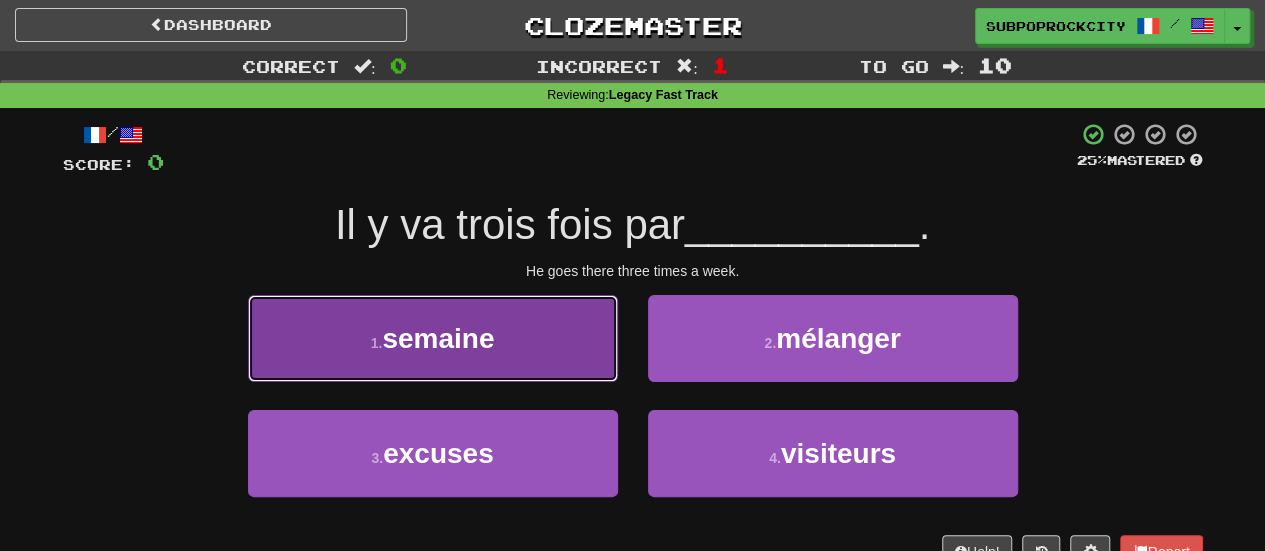 click on "1 .  semaine" at bounding box center [433, 338] 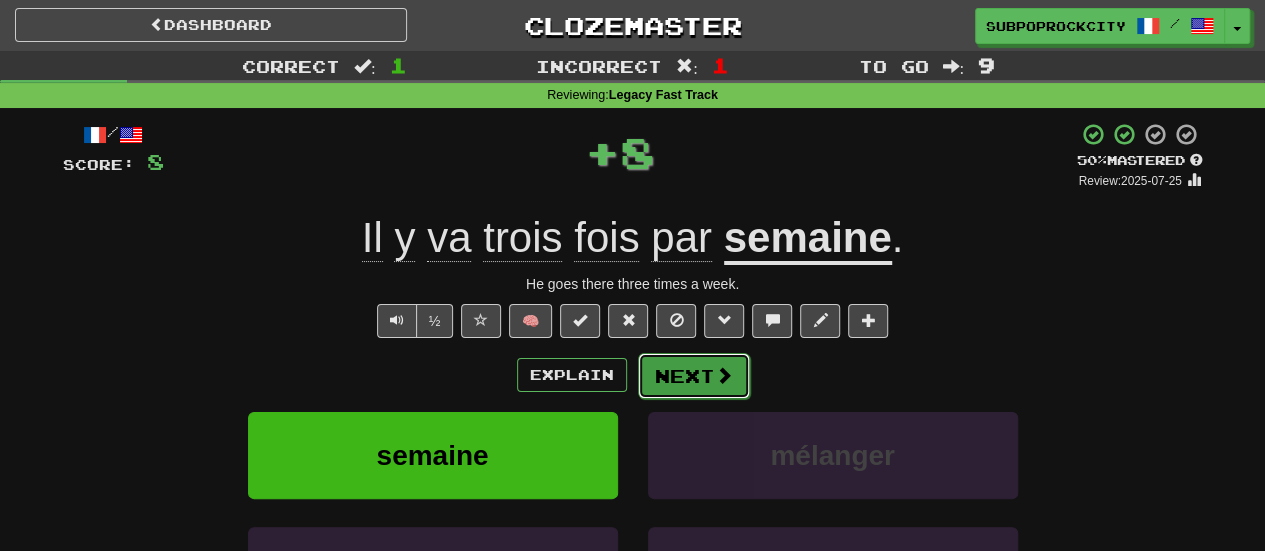 click on "Next" at bounding box center [694, 376] 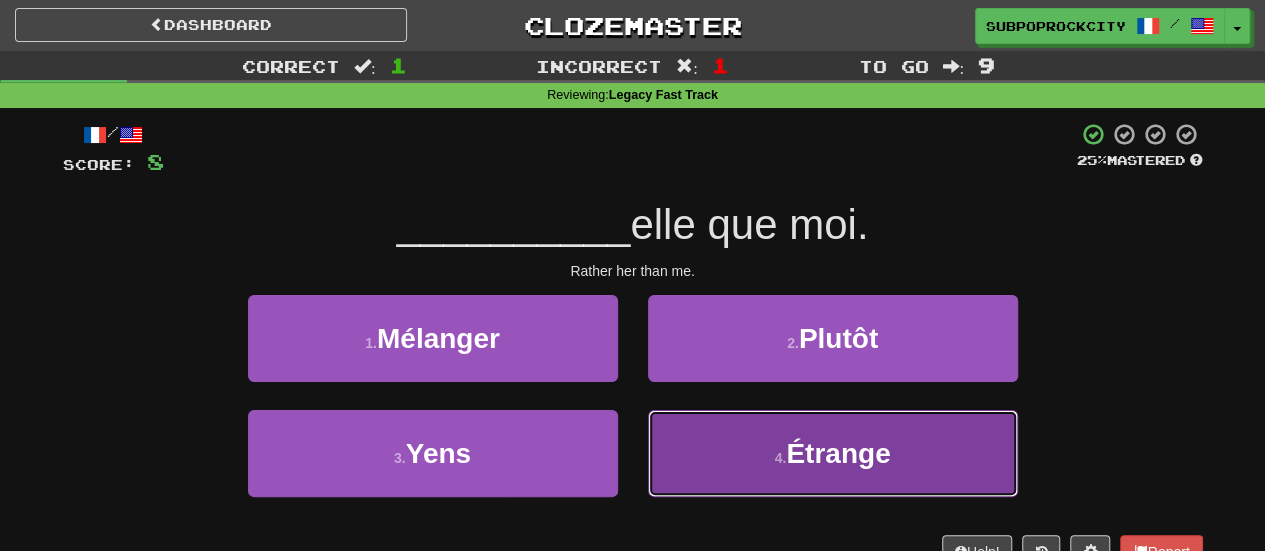 click on "4 .  Étrange" at bounding box center (833, 453) 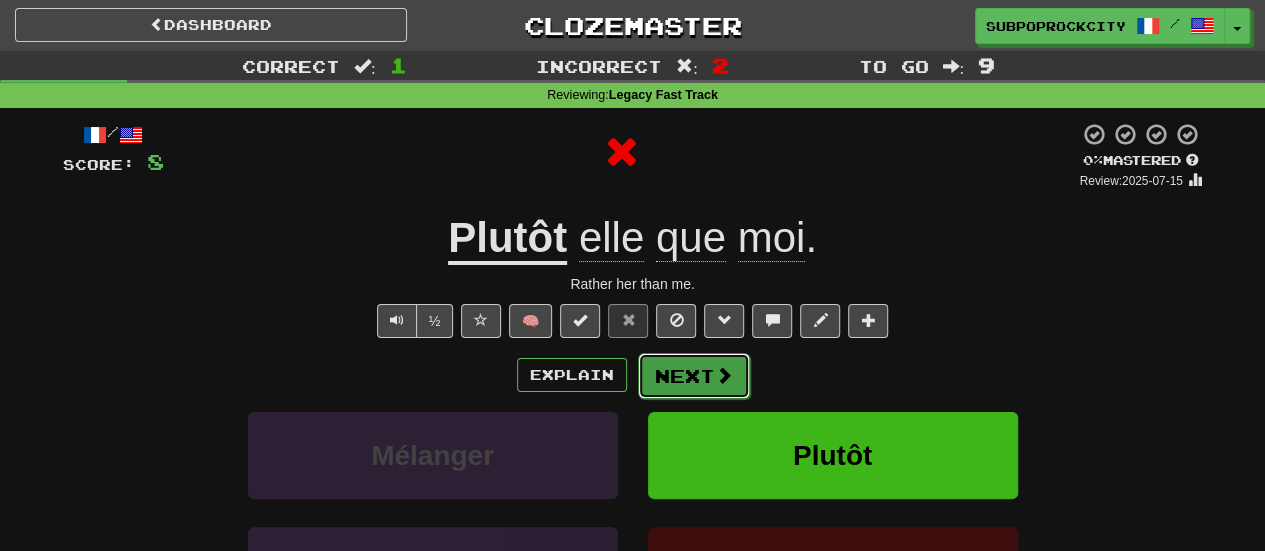 click on "Next" at bounding box center [694, 376] 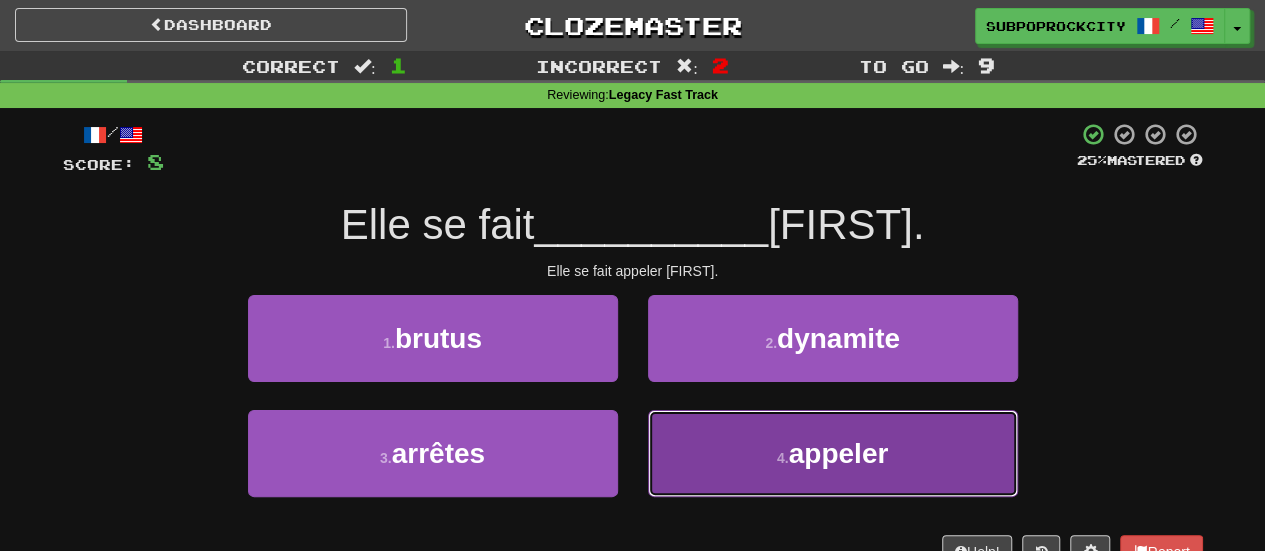 click on "4 .  appeler" at bounding box center (833, 453) 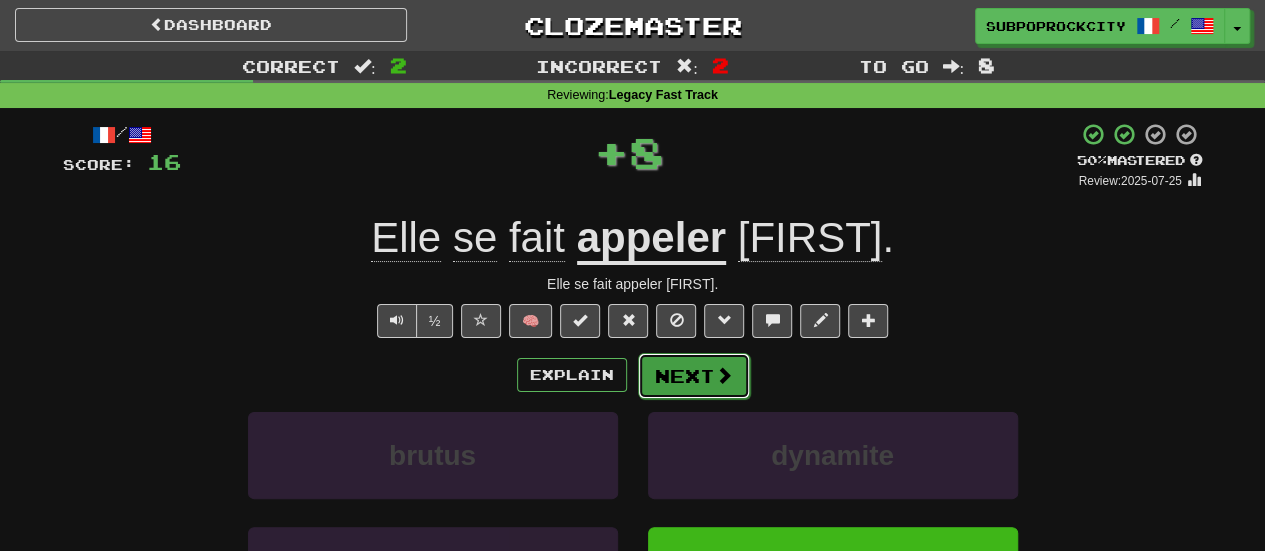 click on "Next" at bounding box center (694, 376) 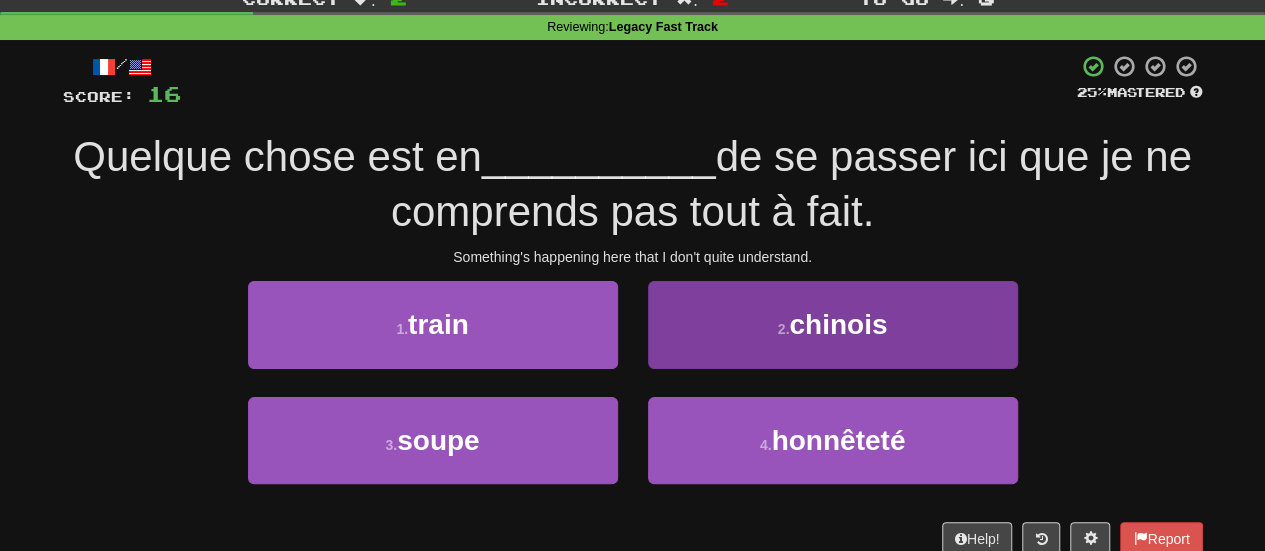 scroll, scrollTop: 100, scrollLeft: 0, axis: vertical 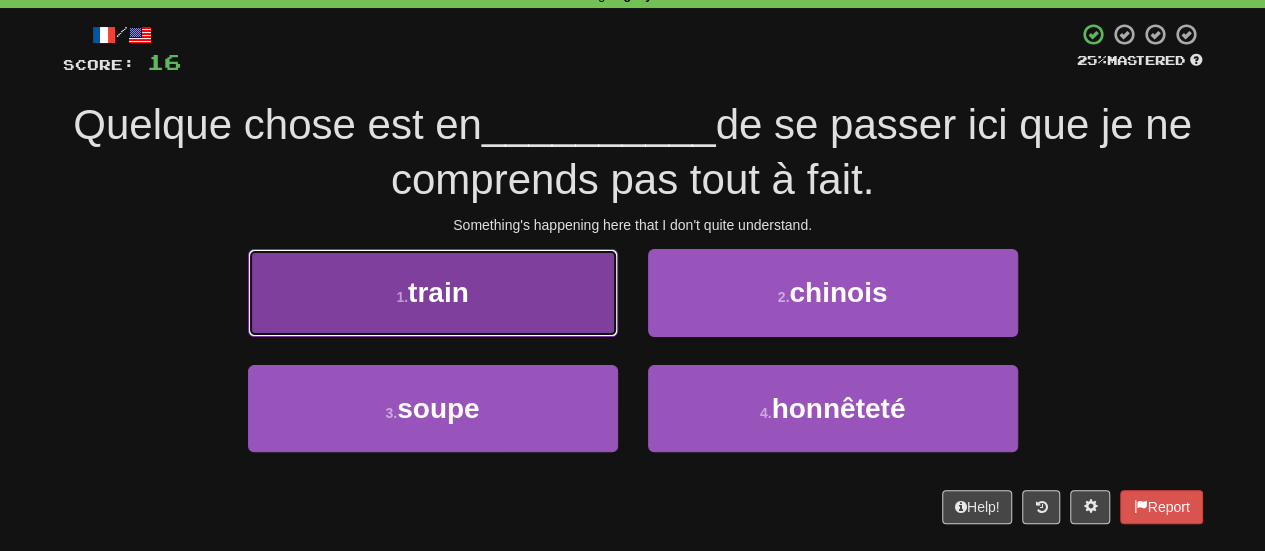 click on "1 .  train" at bounding box center [433, 292] 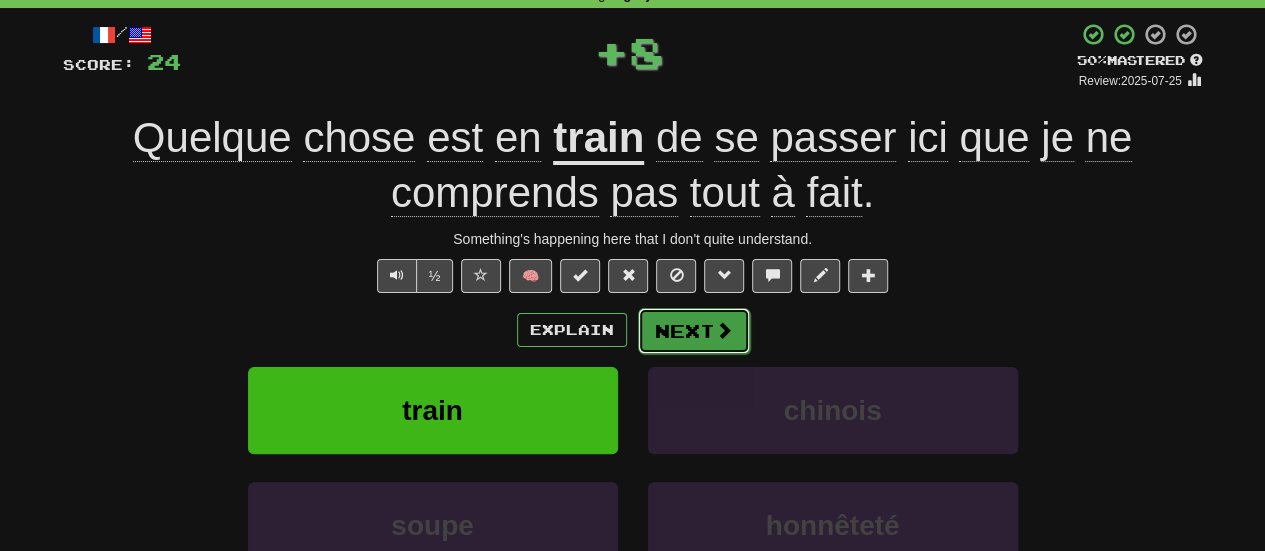 click on "Next" at bounding box center [694, 331] 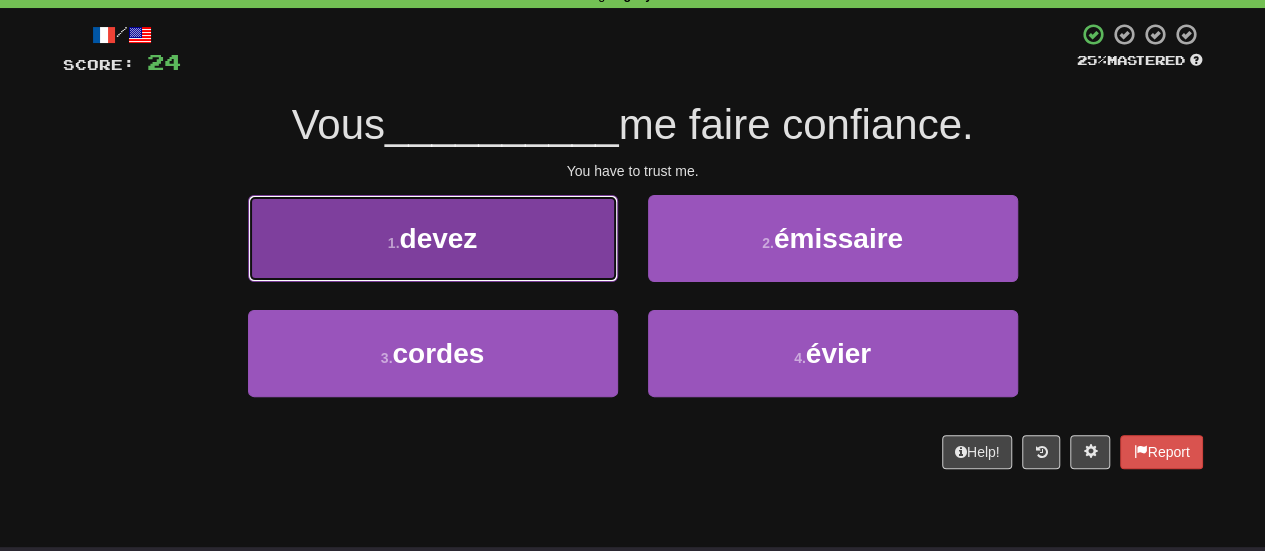 click on "1 .  devez" at bounding box center [433, 238] 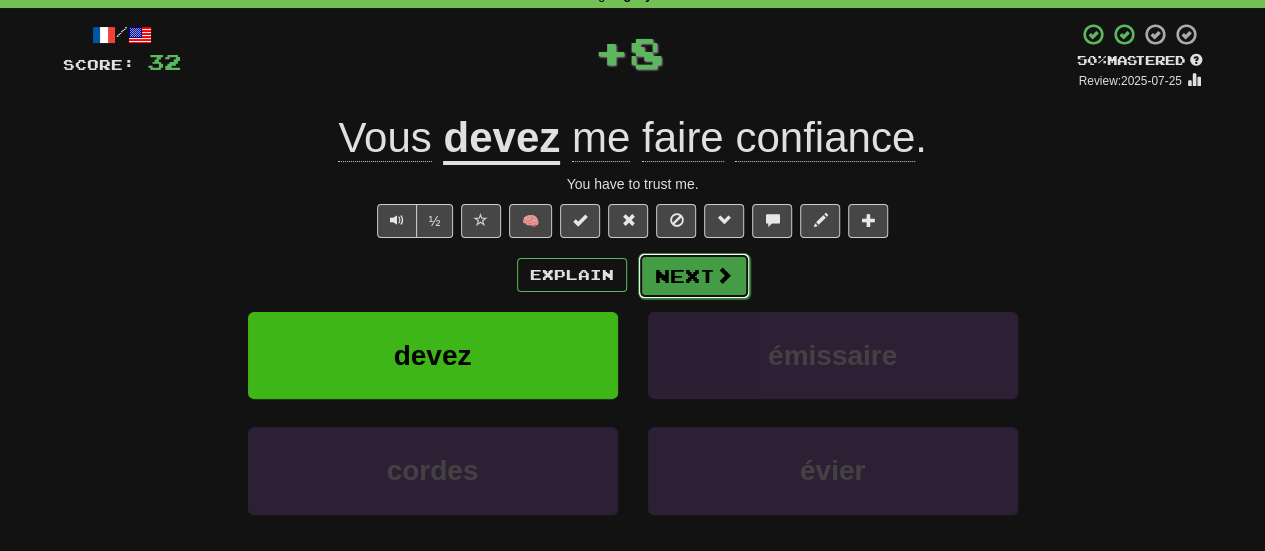 click on "Next" at bounding box center [694, 276] 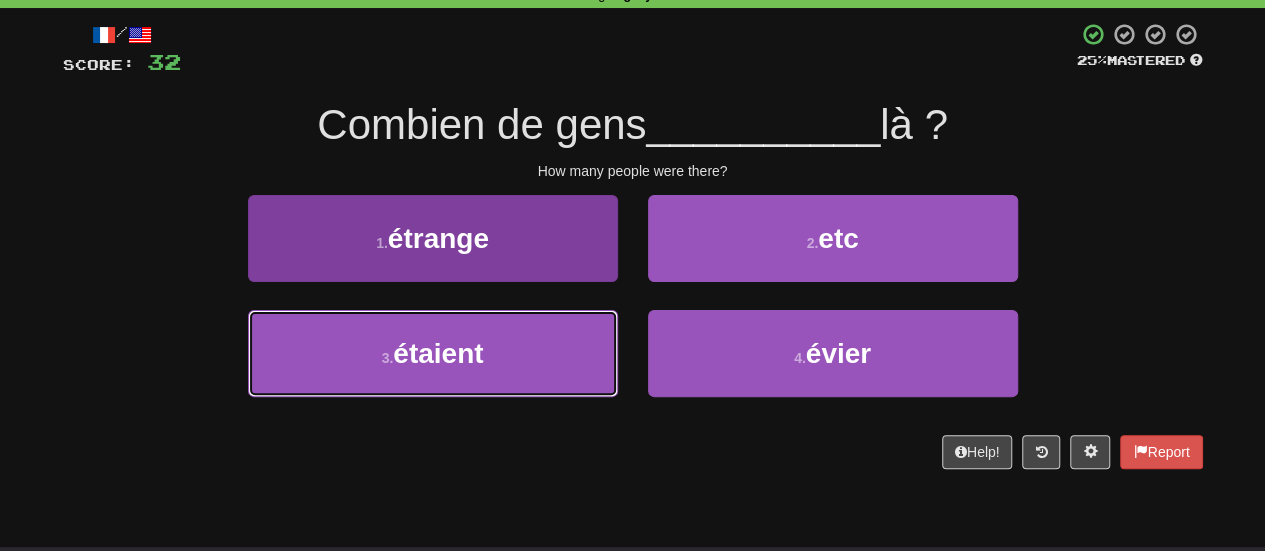 drag, startPoint x: 566, startPoint y: 353, endPoint x: 584, endPoint y: 336, distance: 24.758837 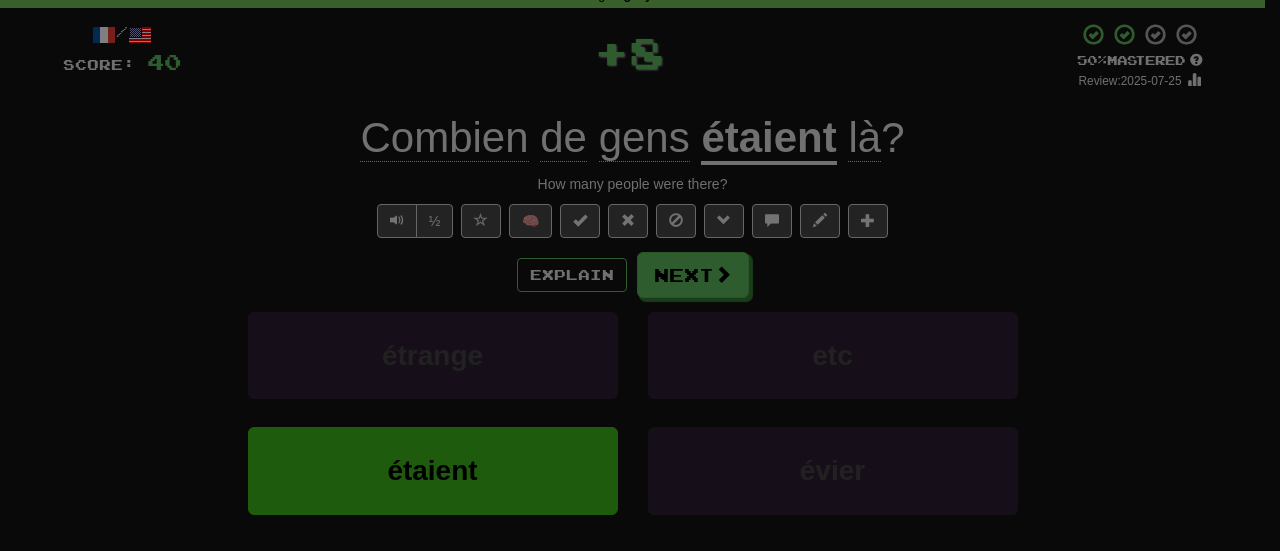 click at bounding box center [640, 275] 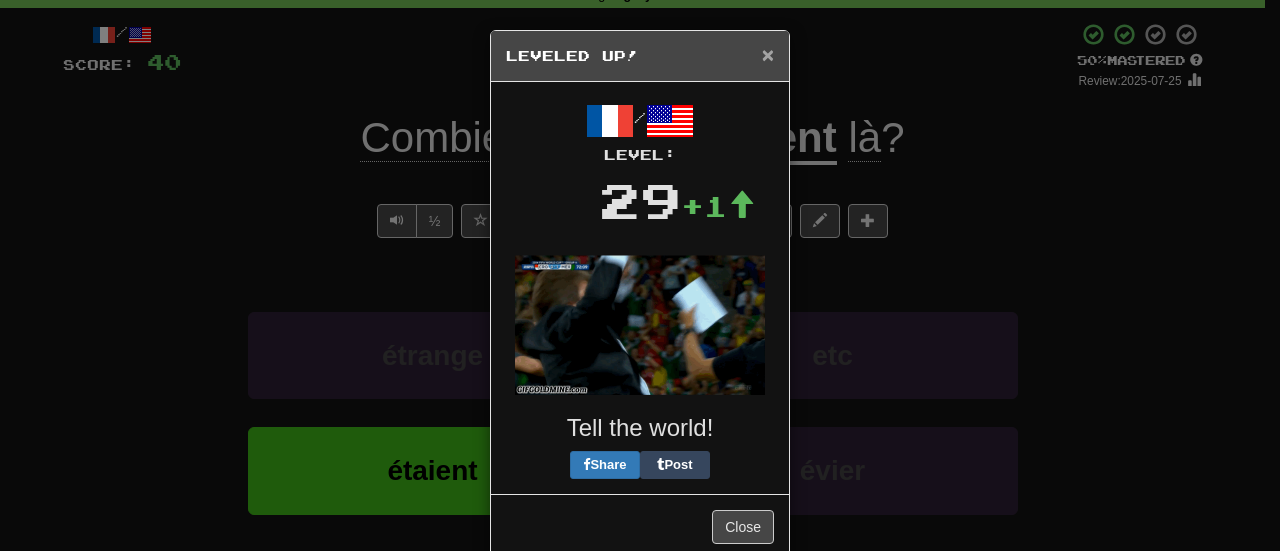 click on "×" at bounding box center (768, 54) 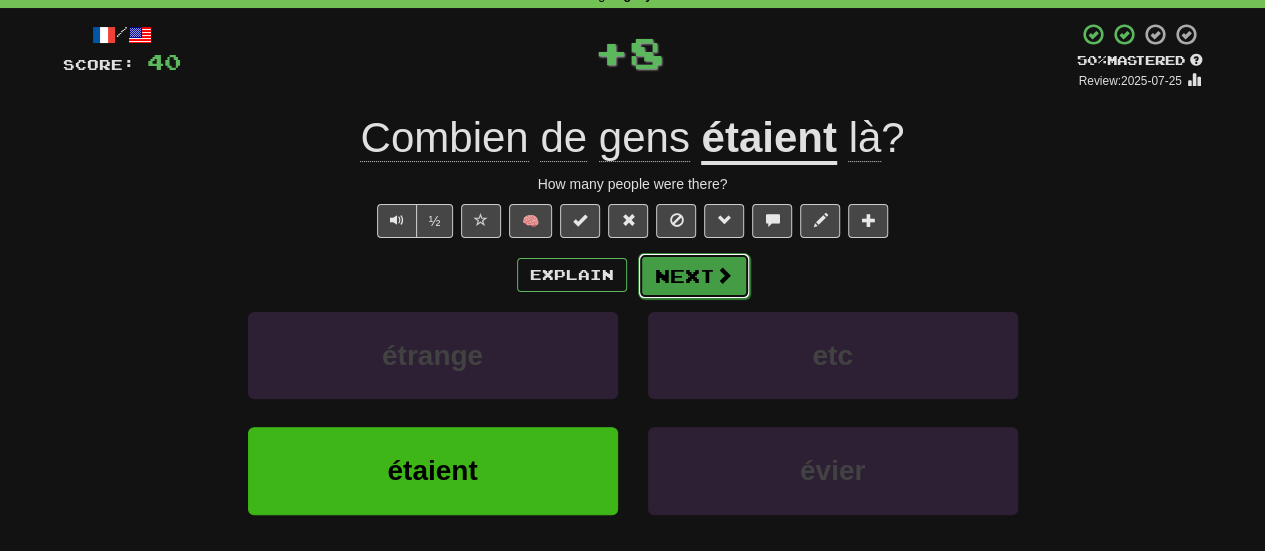 click at bounding box center [724, 275] 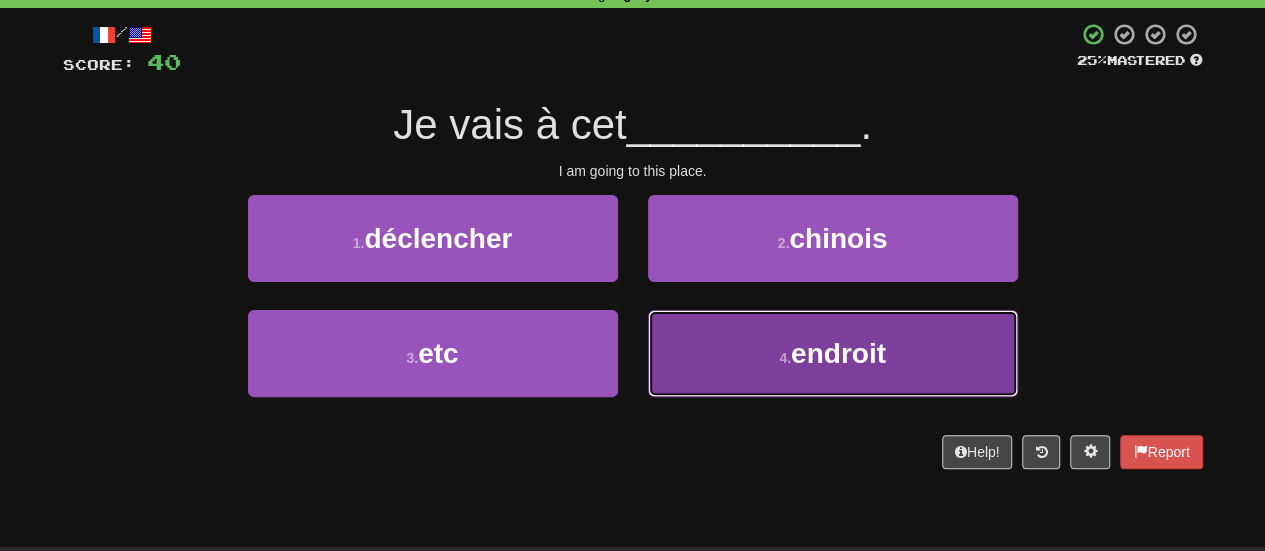 click on "4 .  endroit" at bounding box center (833, 353) 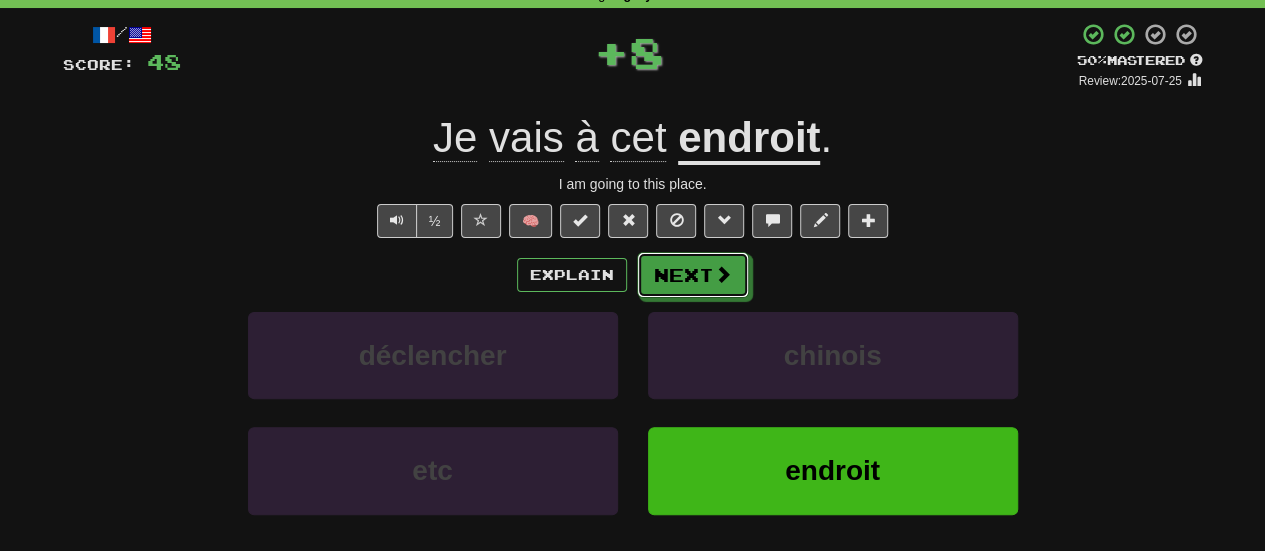 click on "Next" at bounding box center (693, 275) 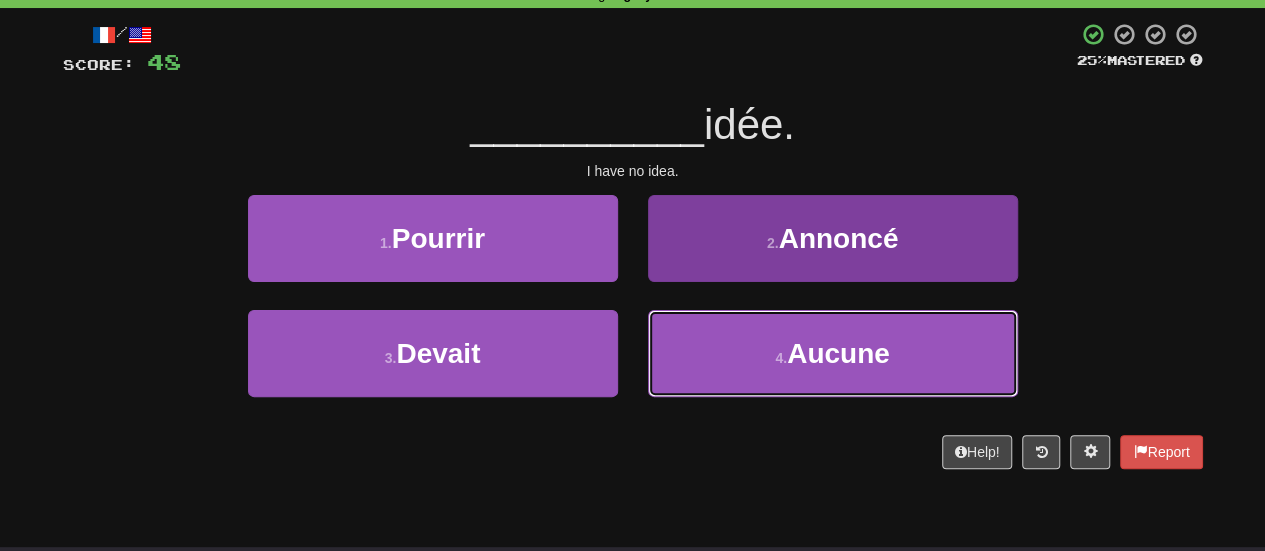 click on "4 .  Aucune" at bounding box center [833, 353] 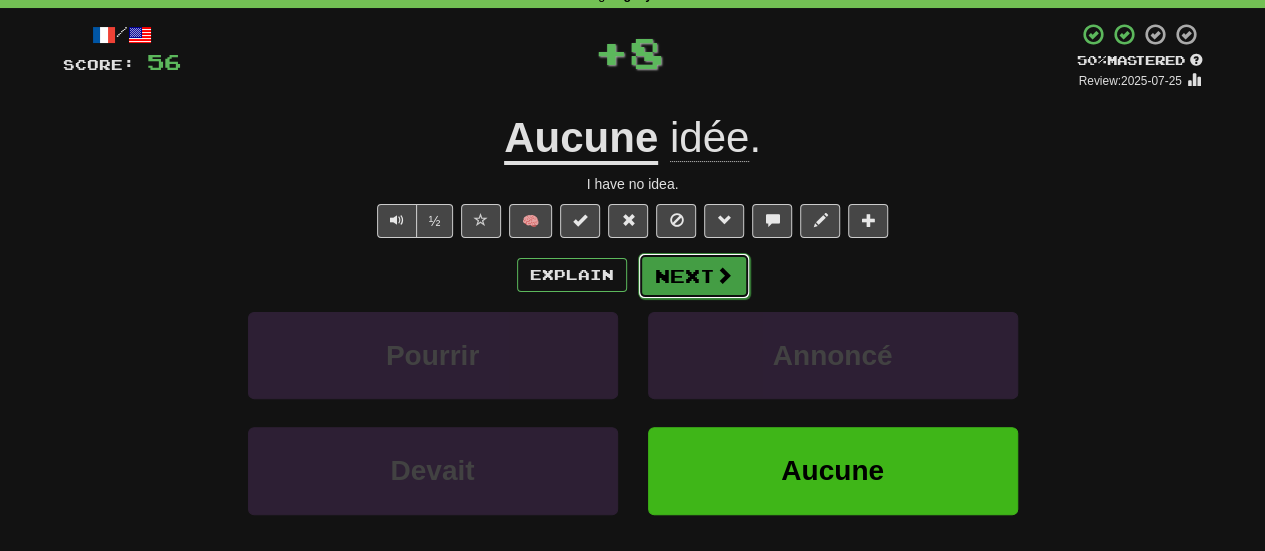 click on "Next" at bounding box center [694, 276] 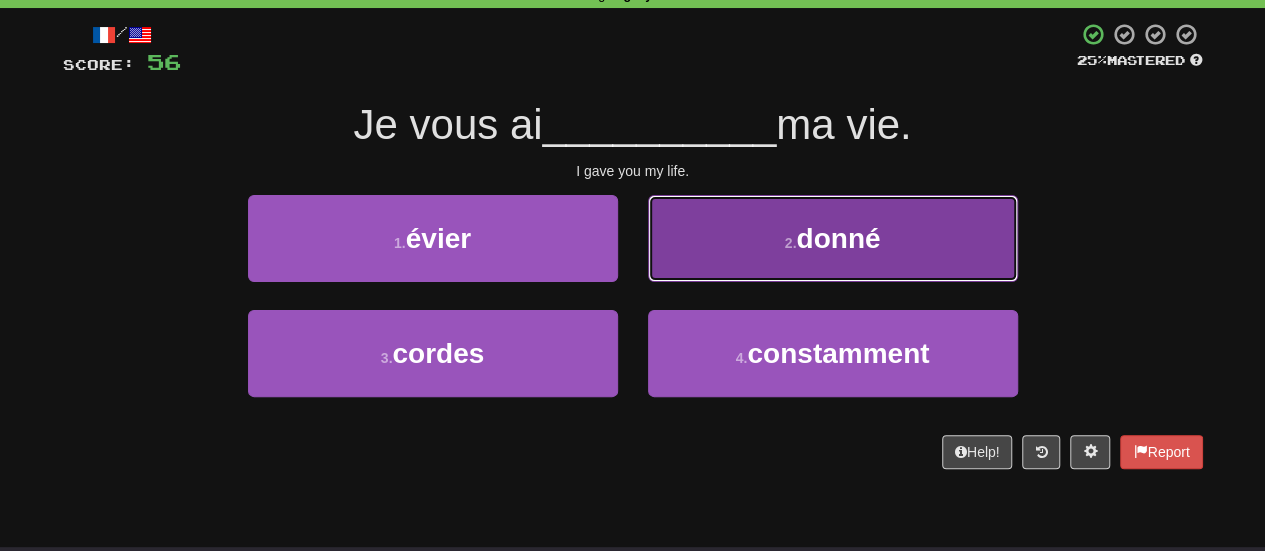 click on "2 .  donné" at bounding box center (833, 238) 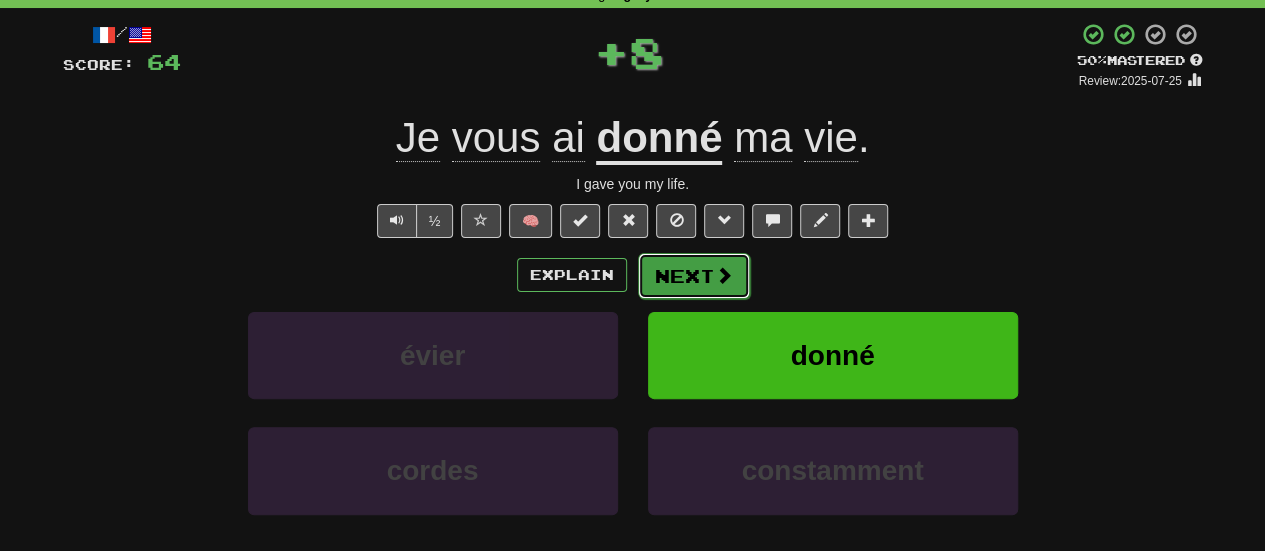 click on "Next" at bounding box center [694, 276] 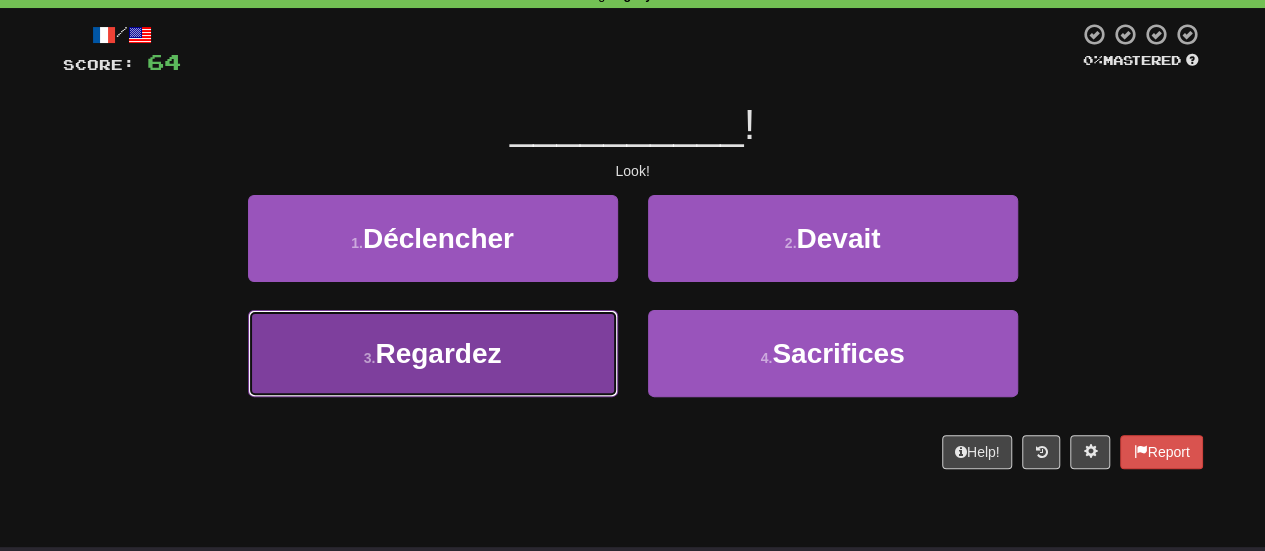 click on "3 .  Regardez" at bounding box center [433, 353] 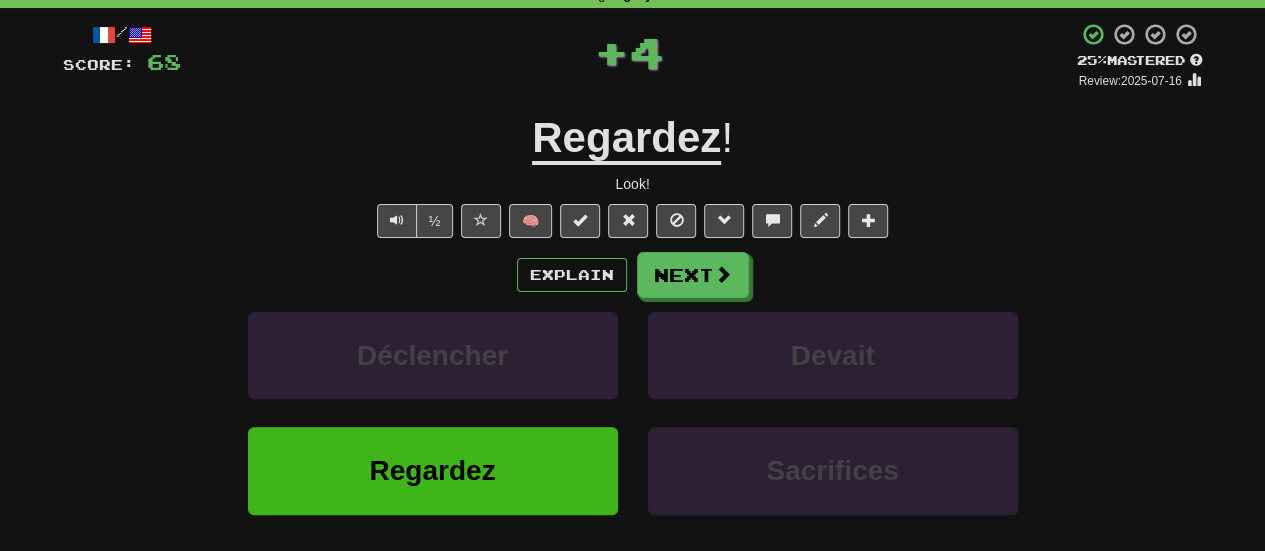 click on "Explain Next" at bounding box center (633, 275) 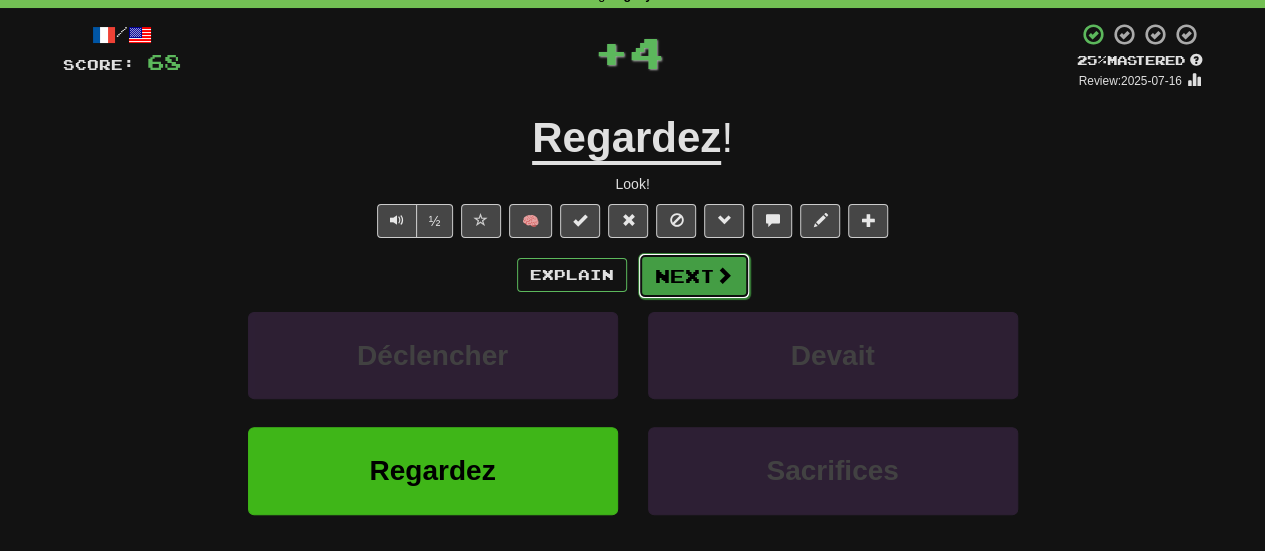 click on "Next" at bounding box center [694, 276] 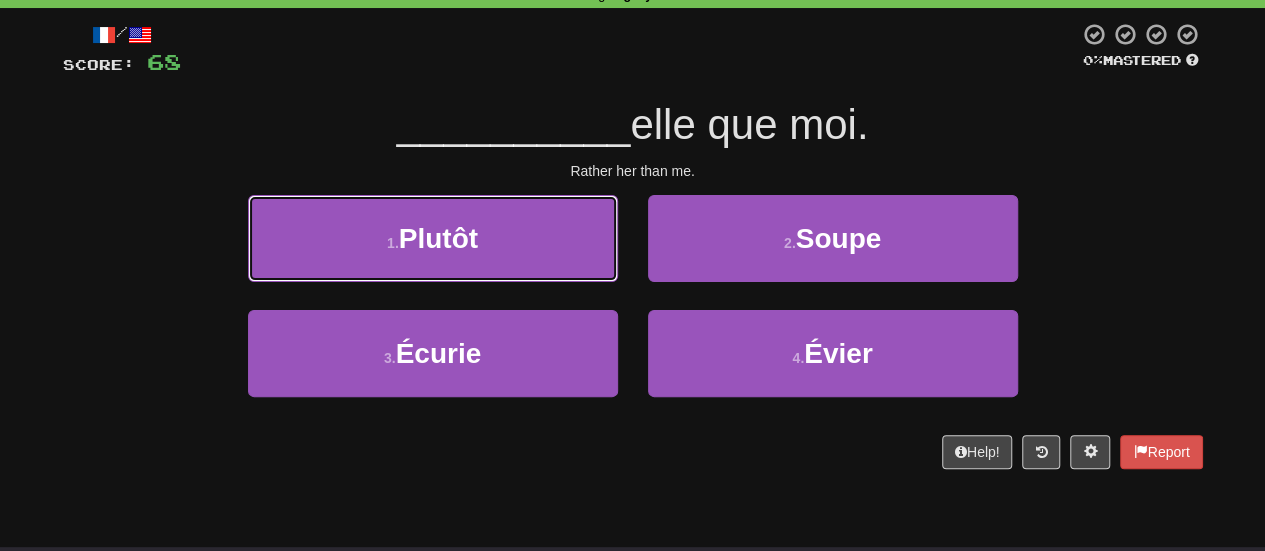 click on "1 .  Plutôt" at bounding box center [433, 238] 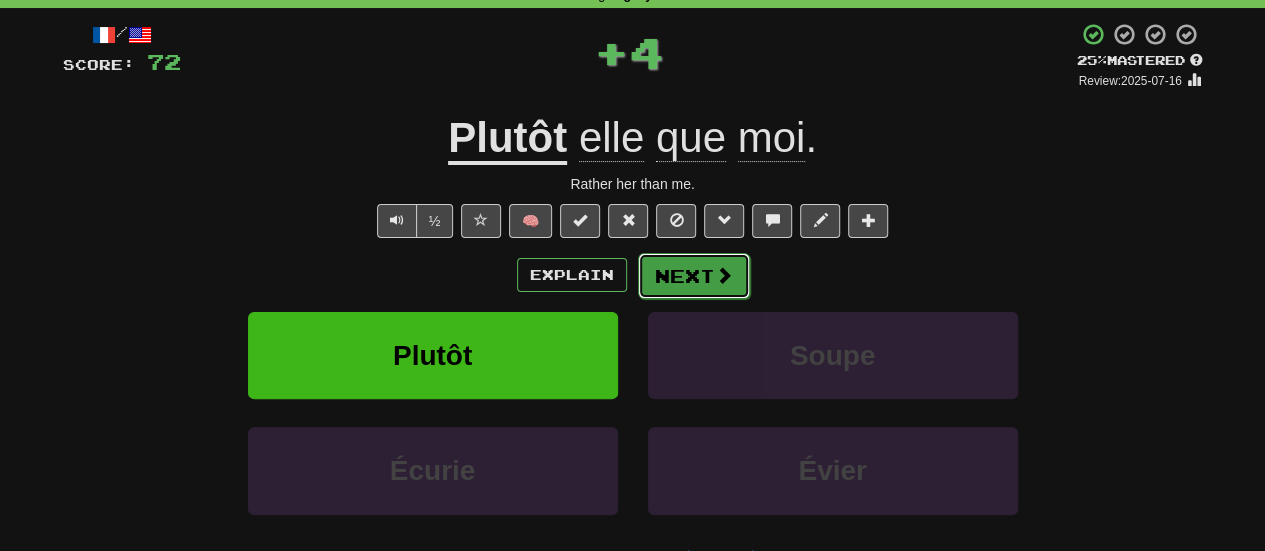 click on "Next" at bounding box center (694, 276) 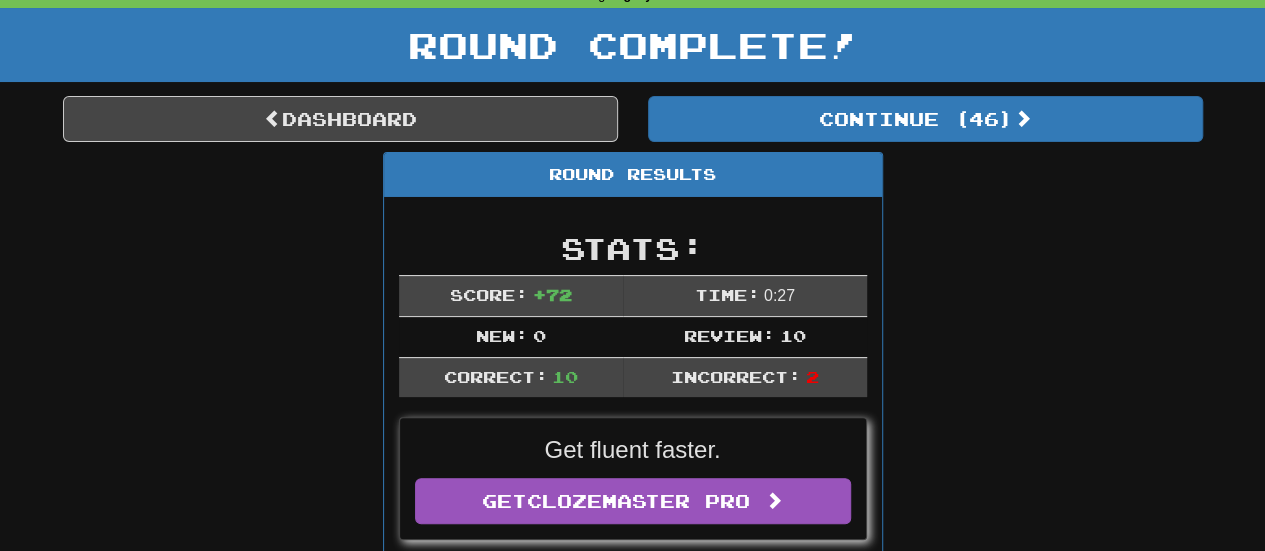 click on "Round Results" at bounding box center (633, 175) 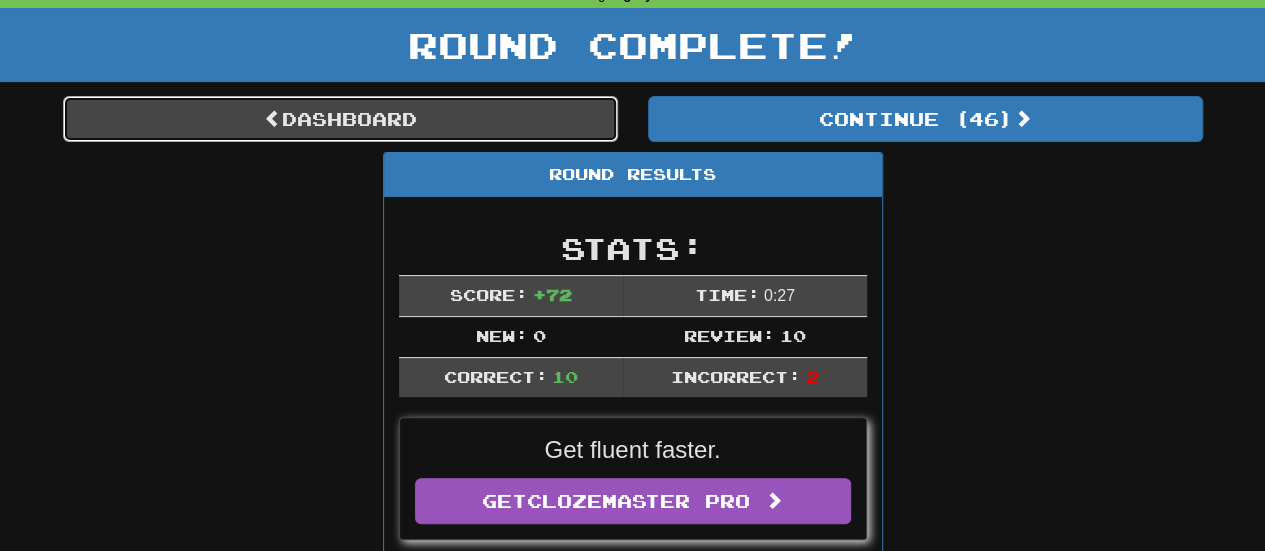 click on "Dashboard" at bounding box center [340, 119] 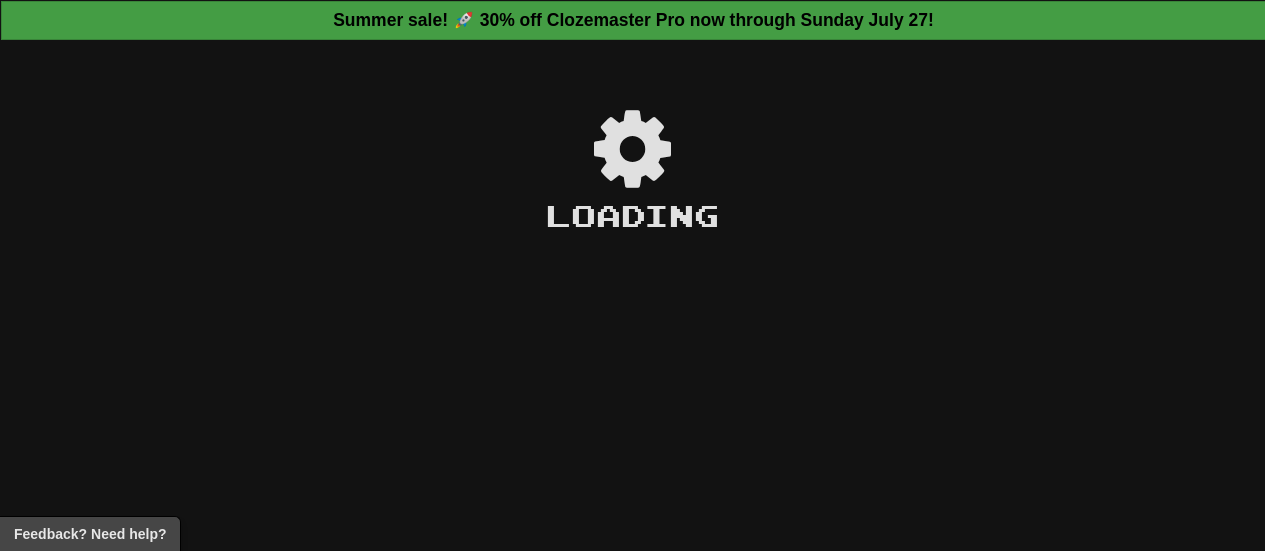 scroll, scrollTop: 0, scrollLeft: 0, axis: both 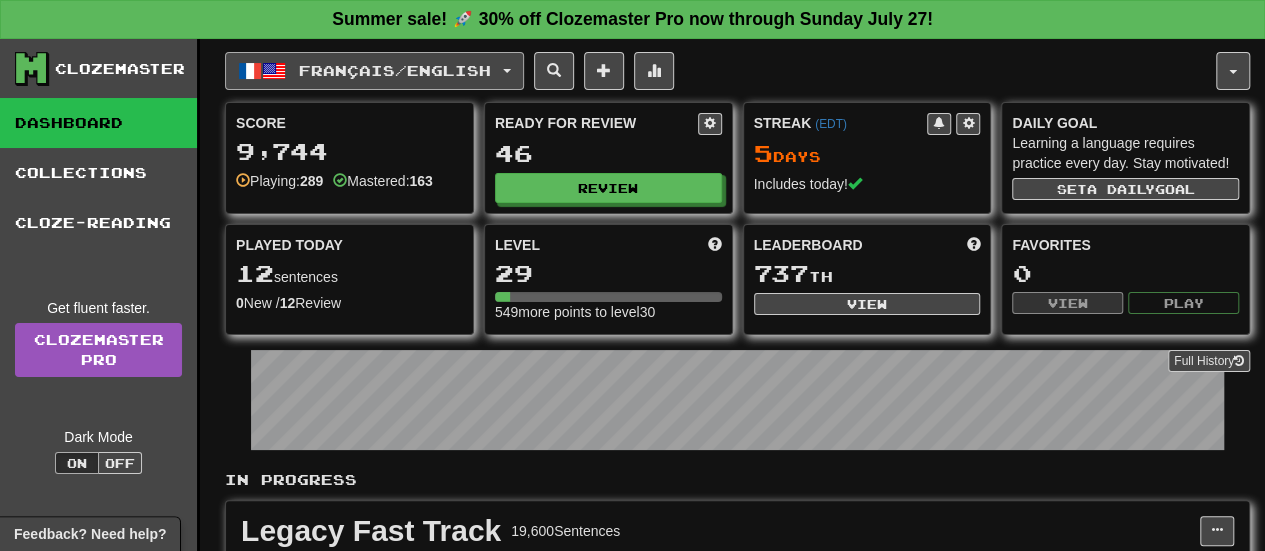 click on "Français  /  English" at bounding box center [374, 71] 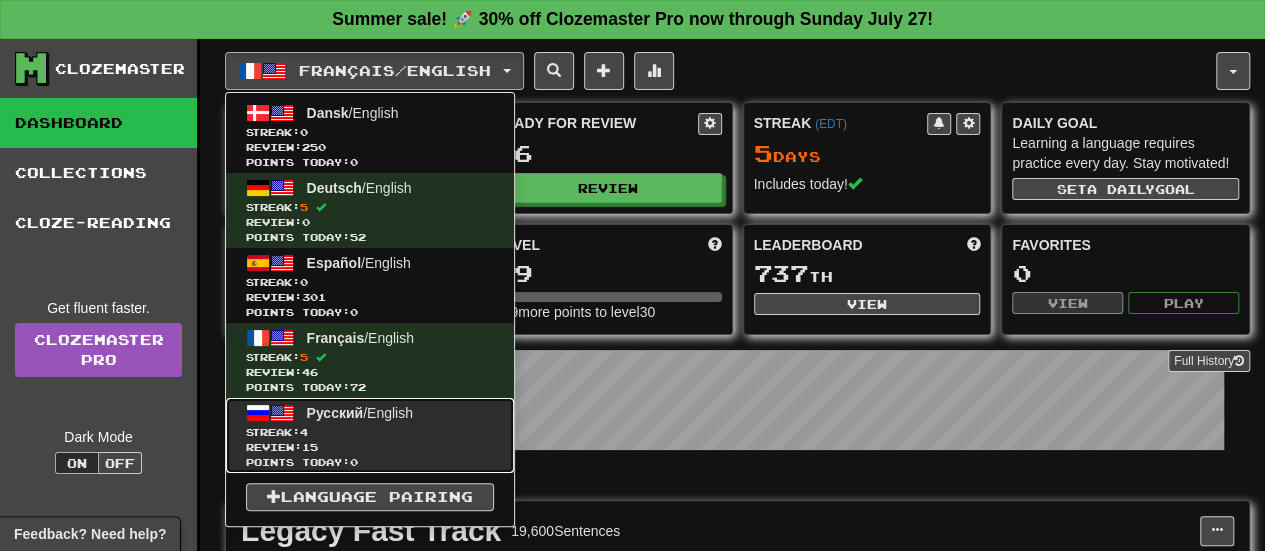 click on "Streak:  4" at bounding box center (370, 432) 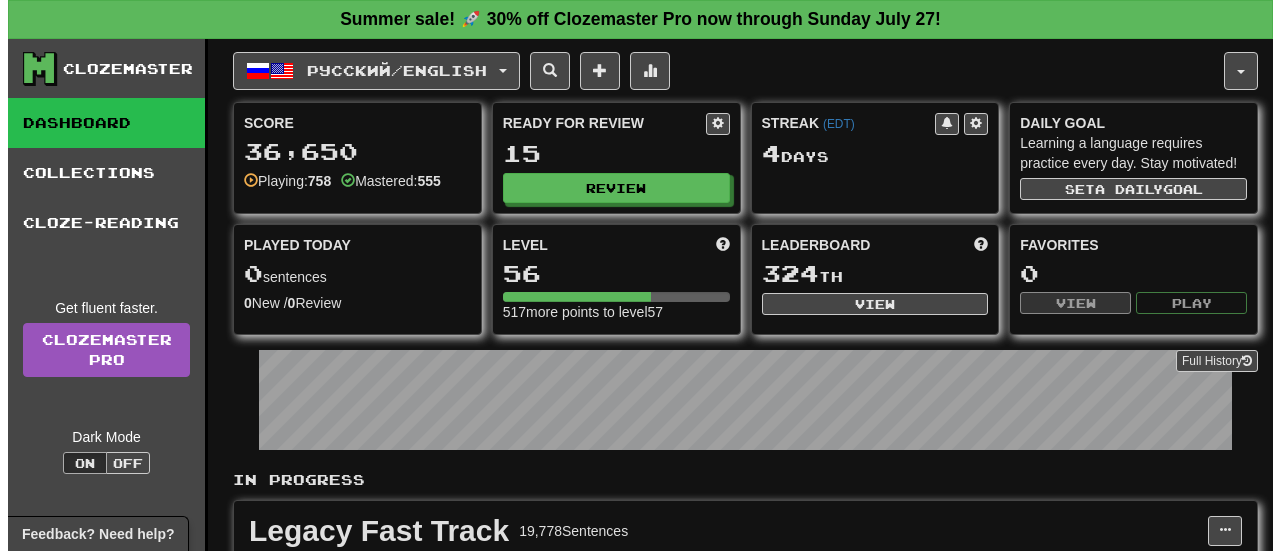 scroll, scrollTop: 0, scrollLeft: 0, axis: both 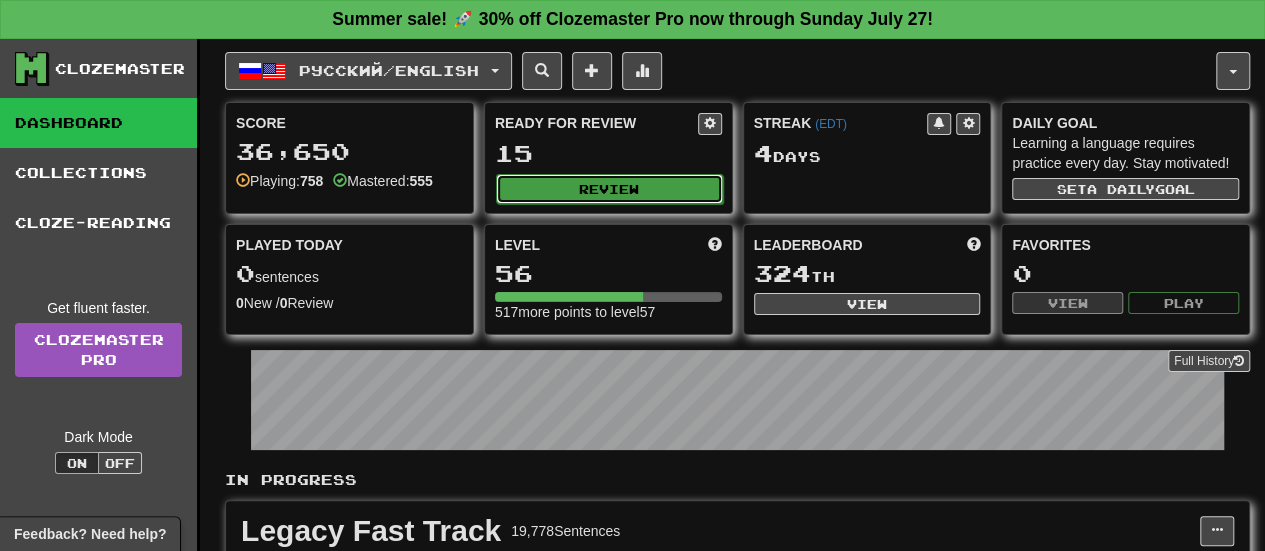 click on "Review" at bounding box center [609, 189] 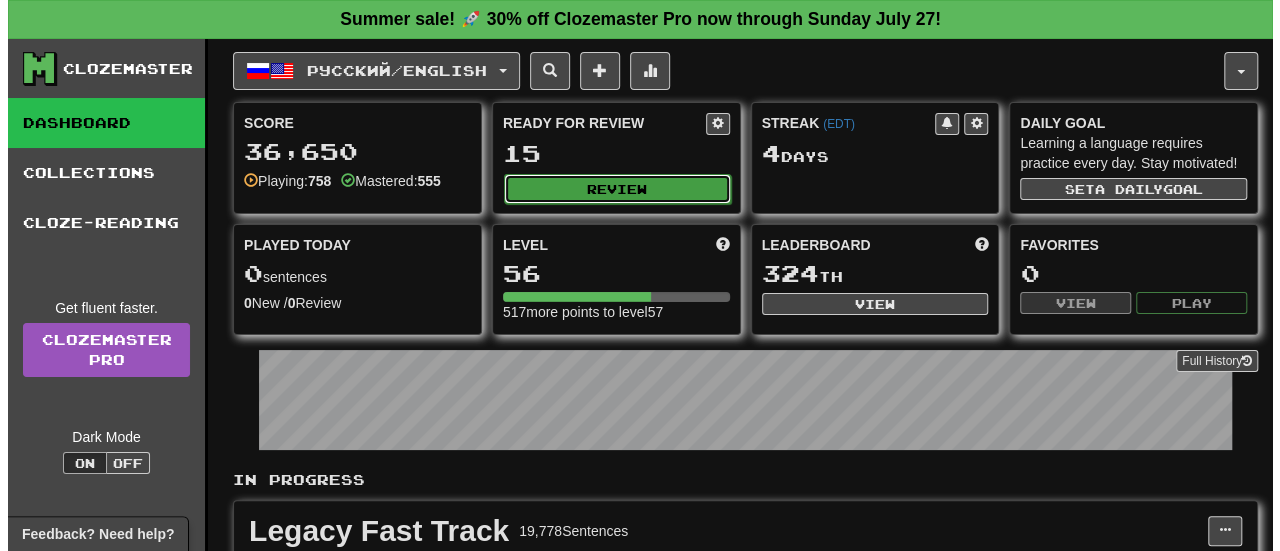 select on "**" 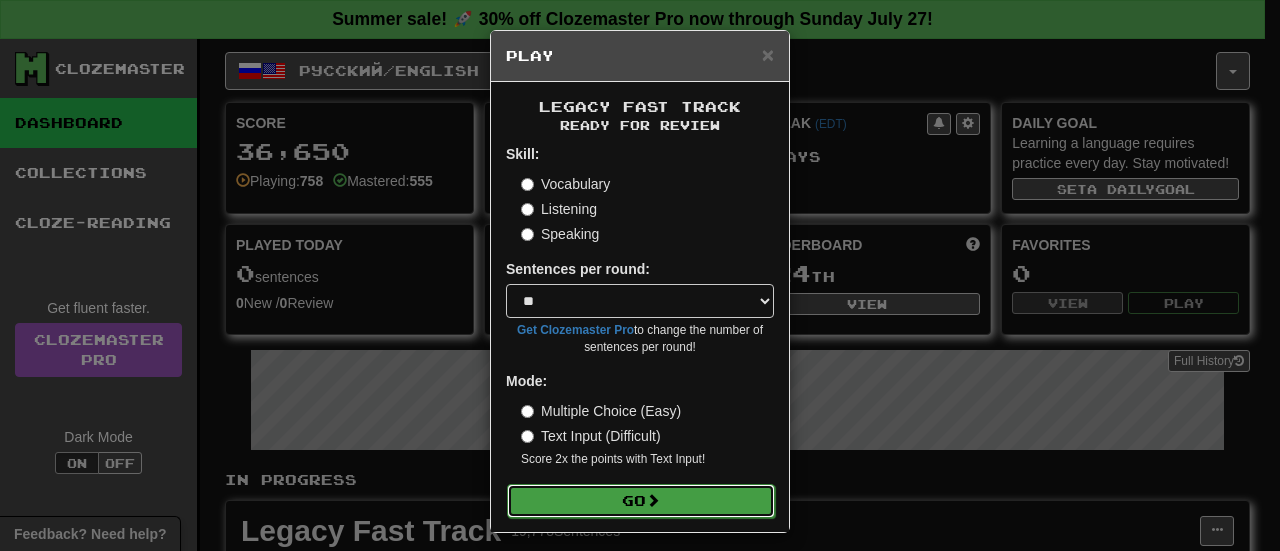click on "Go" at bounding box center [641, 501] 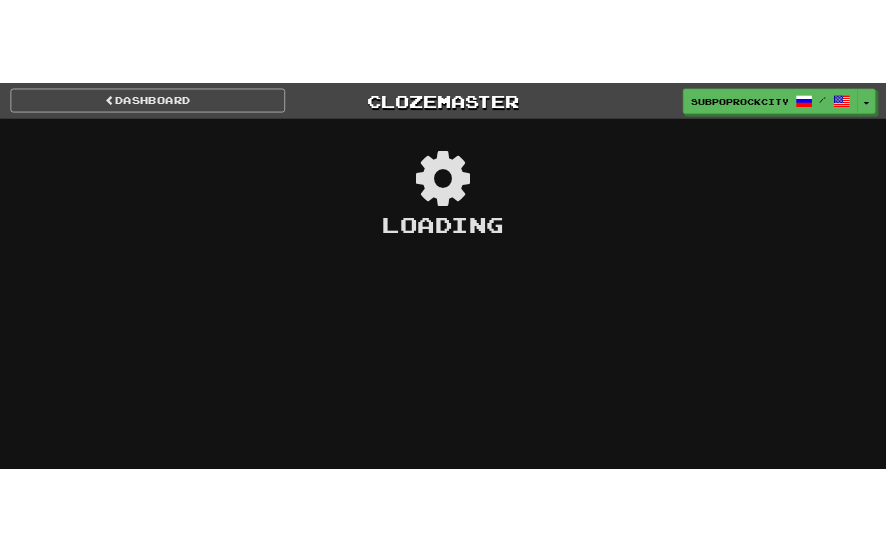scroll, scrollTop: 0, scrollLeft: 0, axis: both 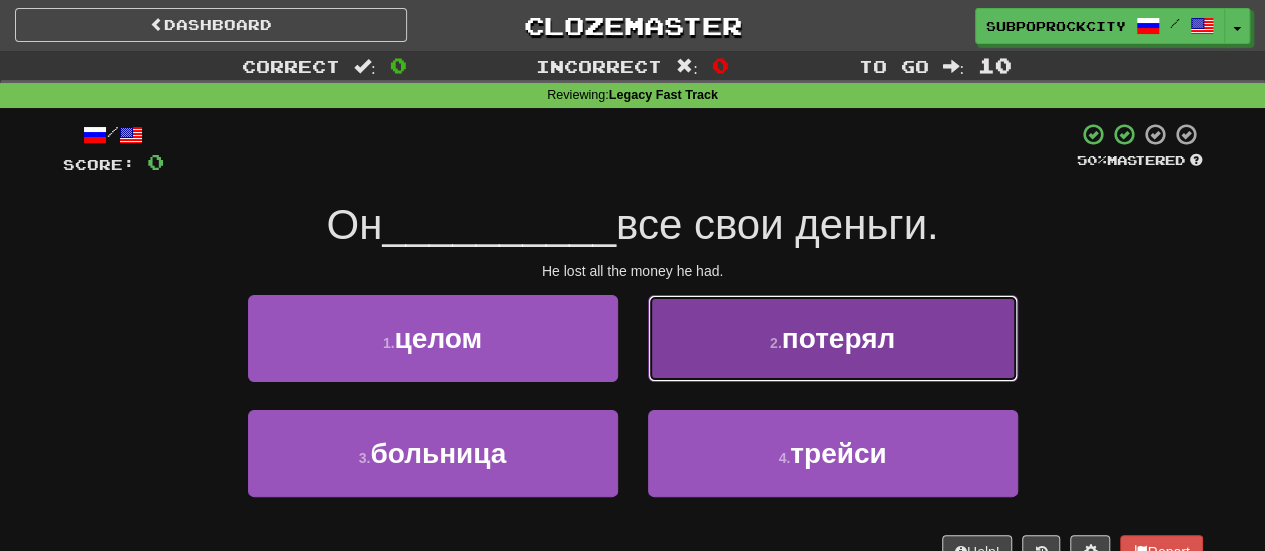 click on "2 .  потерял" at bounding box center (833, 338) 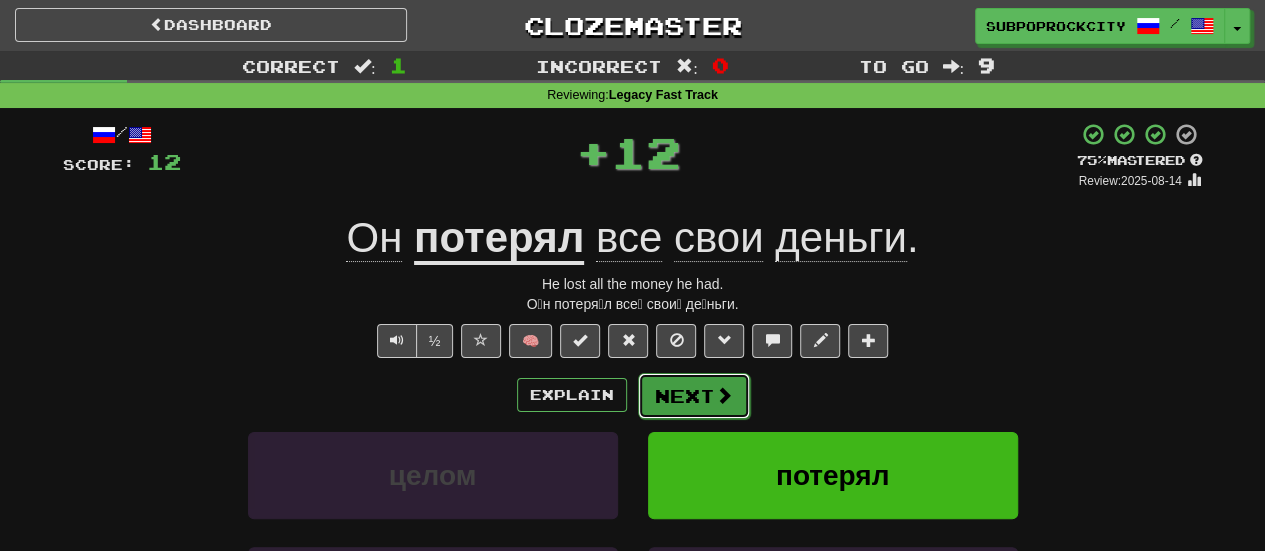 drag, startPoint x: 707, startPoint y: 383, endPoint x: 707, endPoint y: 395, distance: 12 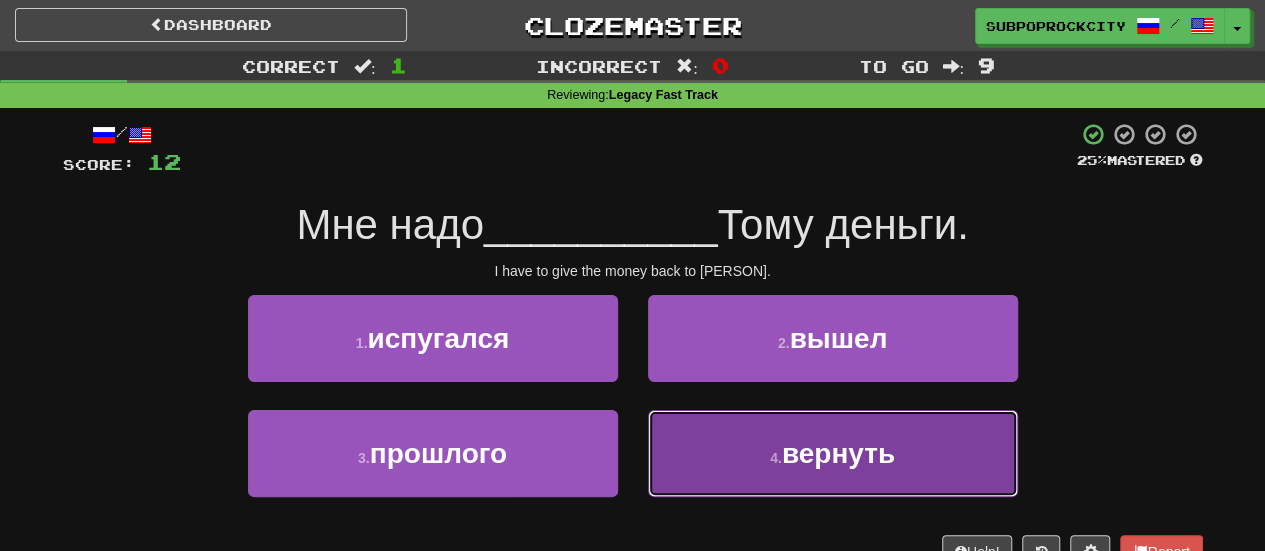 click on "4 .  вернуть" at bounding box center (833, 453) 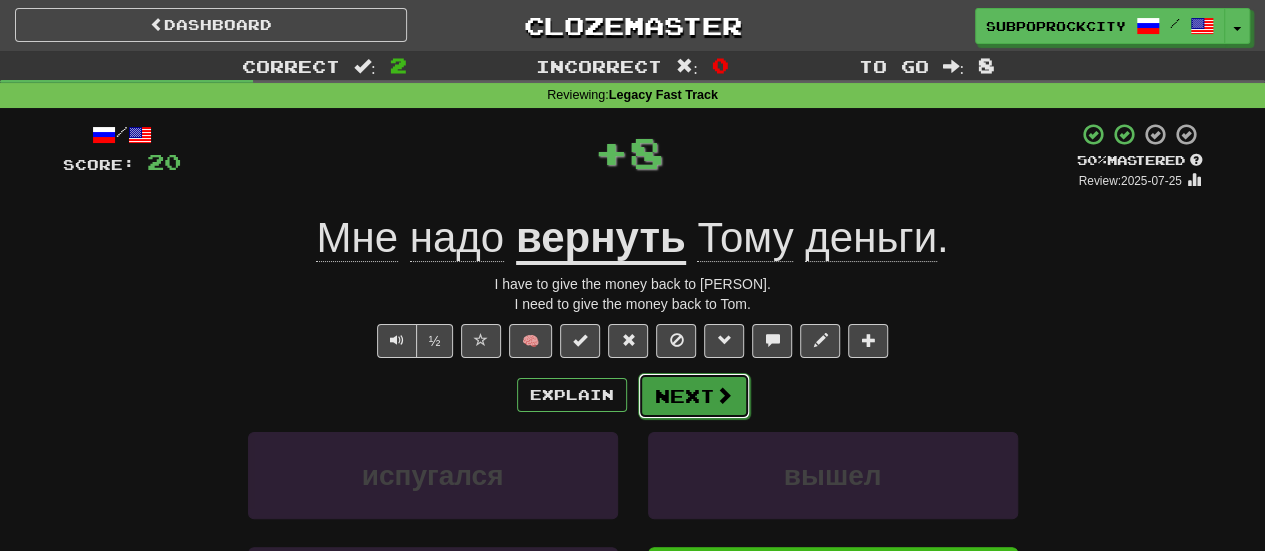 click on "Next" at bounding box center (694, 396) 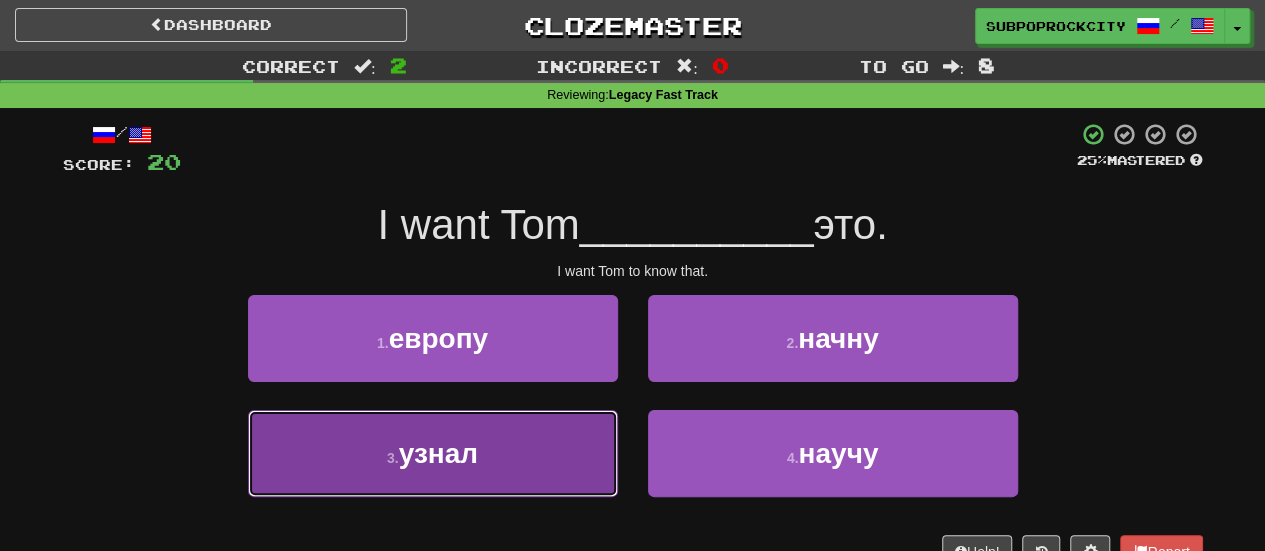 click on "3 .  узнал" at bounding box center [433, 453] 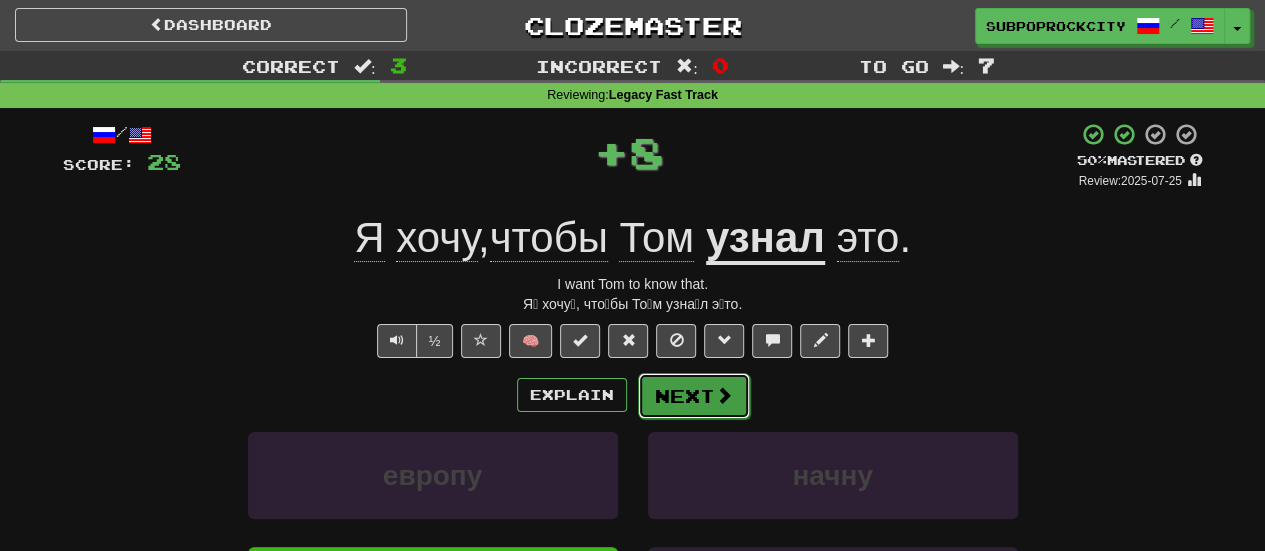 click on "Next" at bounding box center [694, 396] 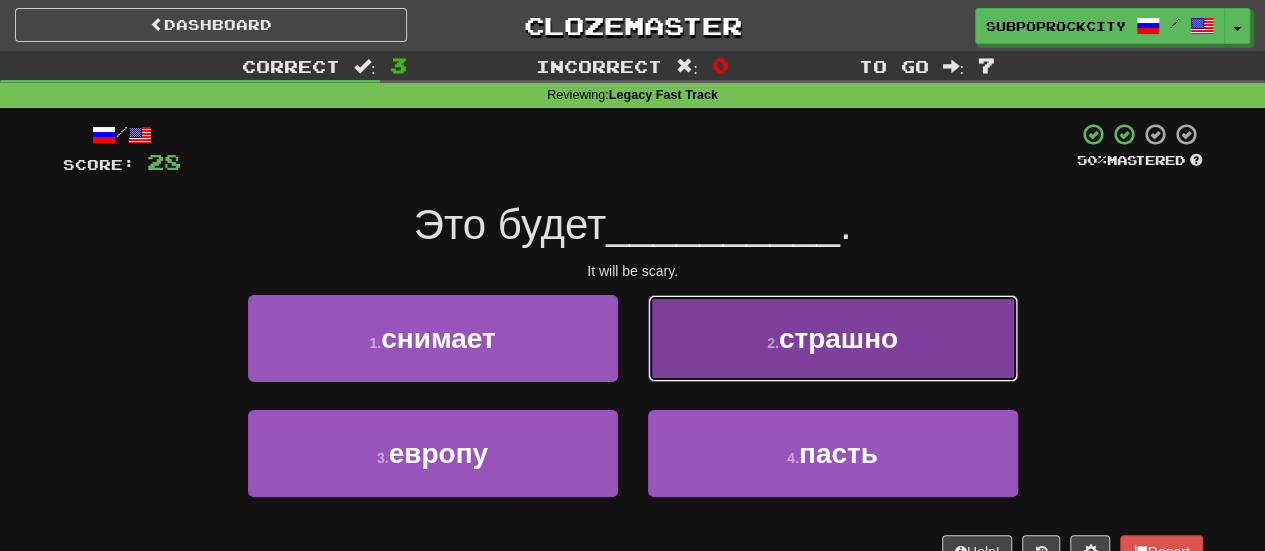 click on "2 .  страшно" at bounding box center [833, 338] 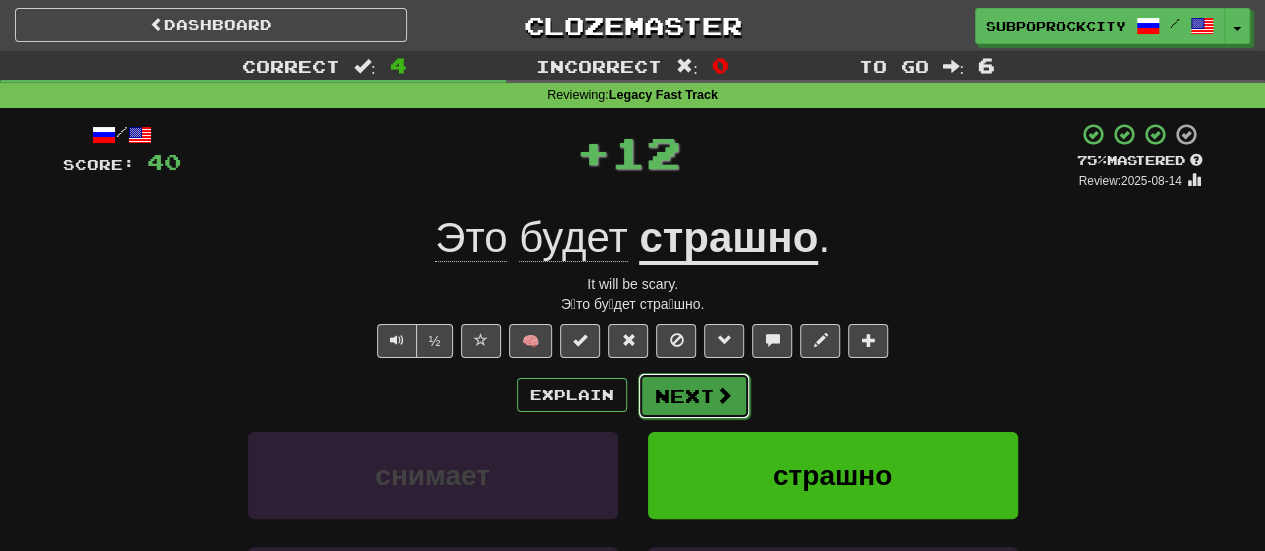 drag, startPoint x: 710, startPoint y: 390, endPoint x: 703, endPoint y: 399, distance: 11.401754 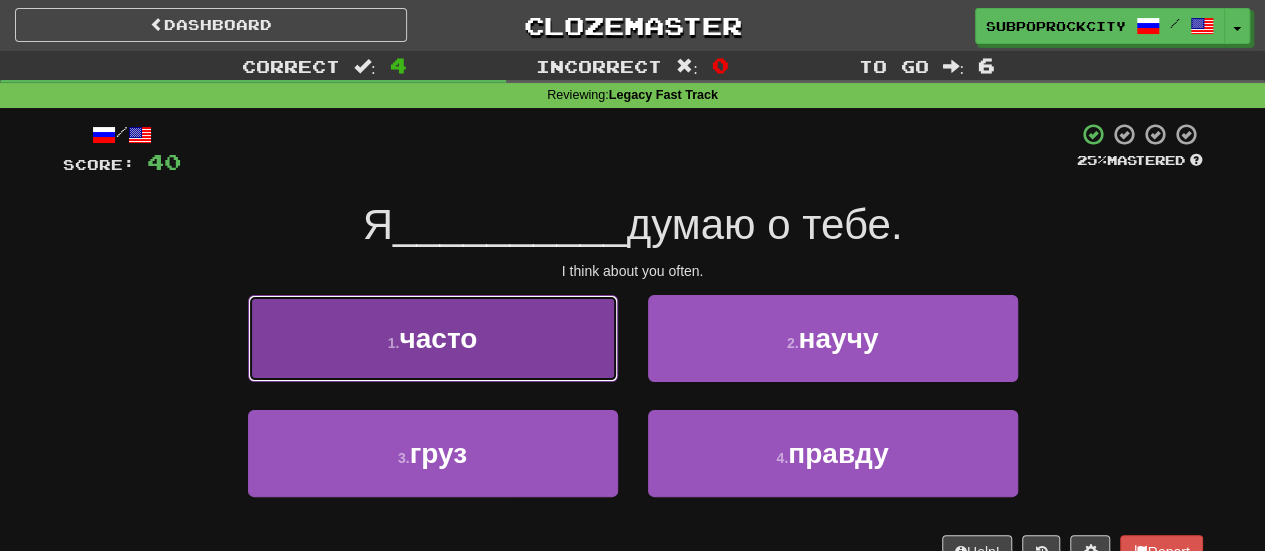 click on "1 .  часто" at bounding box center (433, 338) 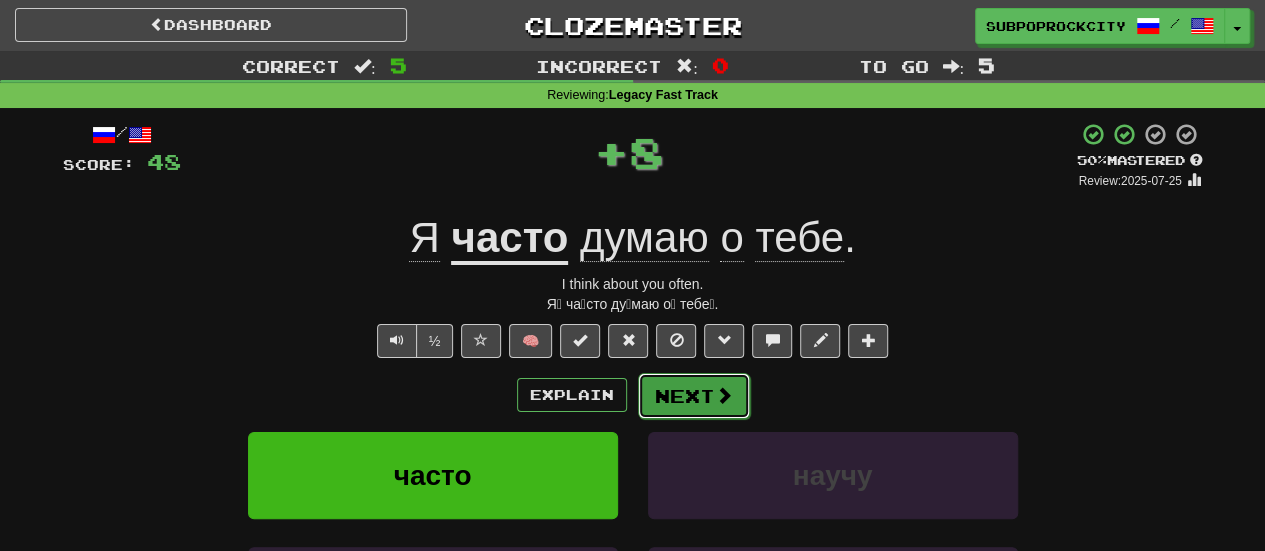 click on "Next" at bounding box center (694, 396) 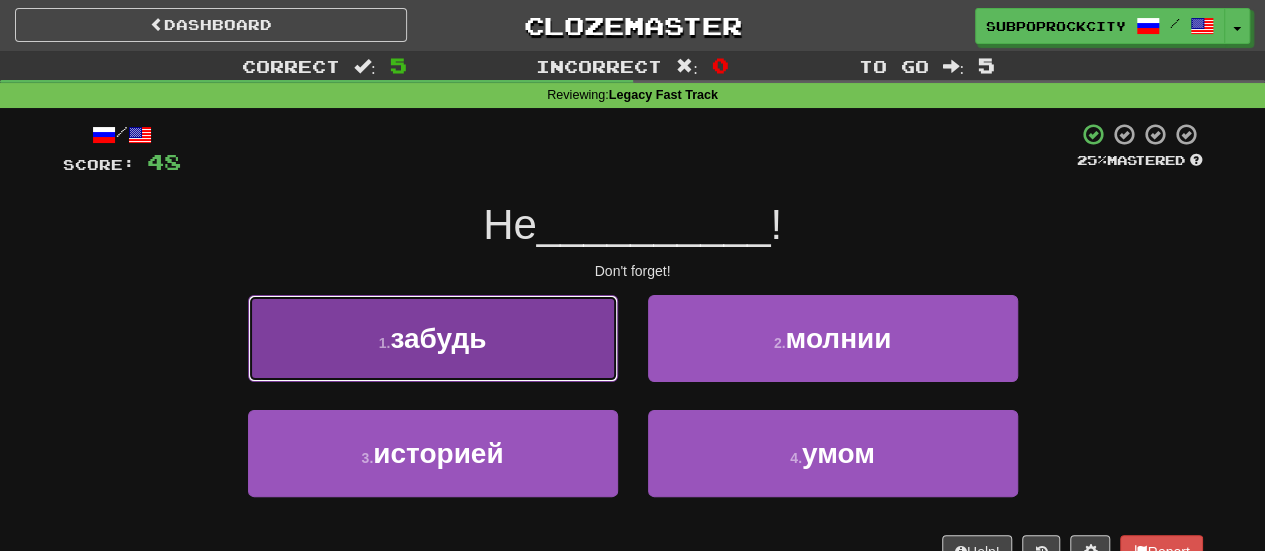 click on "1 .  забудь" at bounding box center (433, 338) 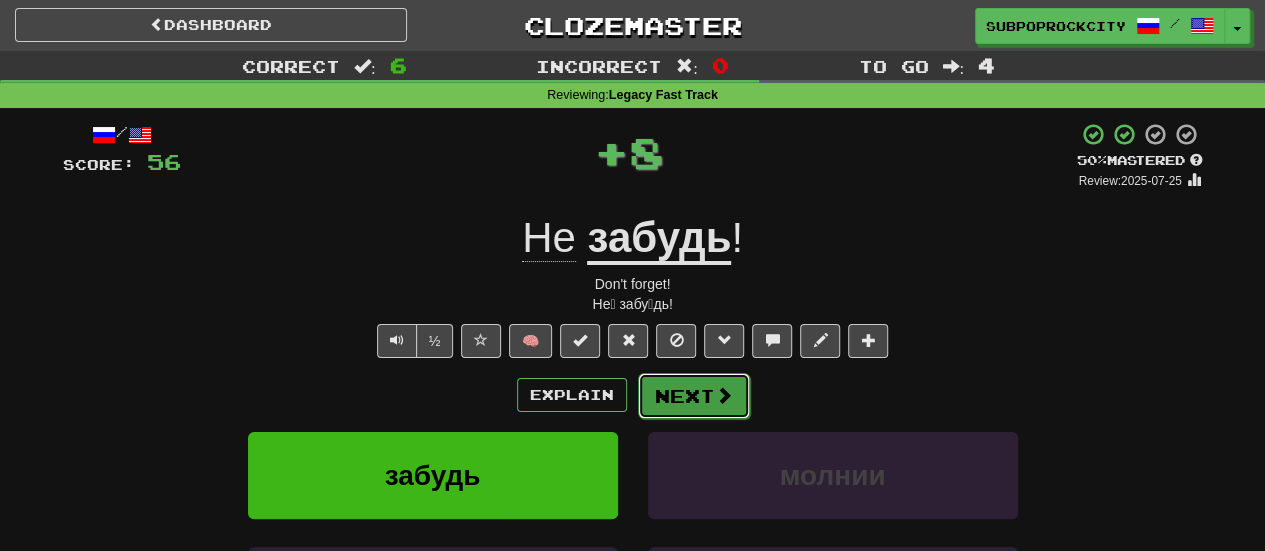 click on "Next" at bounding box center (694, 396) 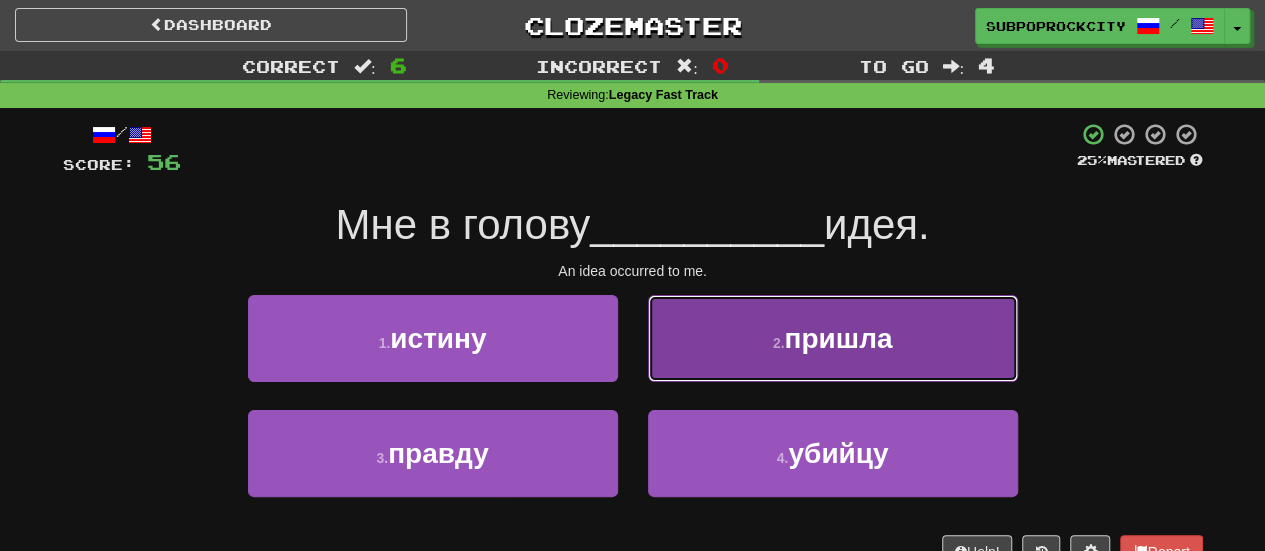 click on "2 .  пришла" at bounding box center (833, 338) 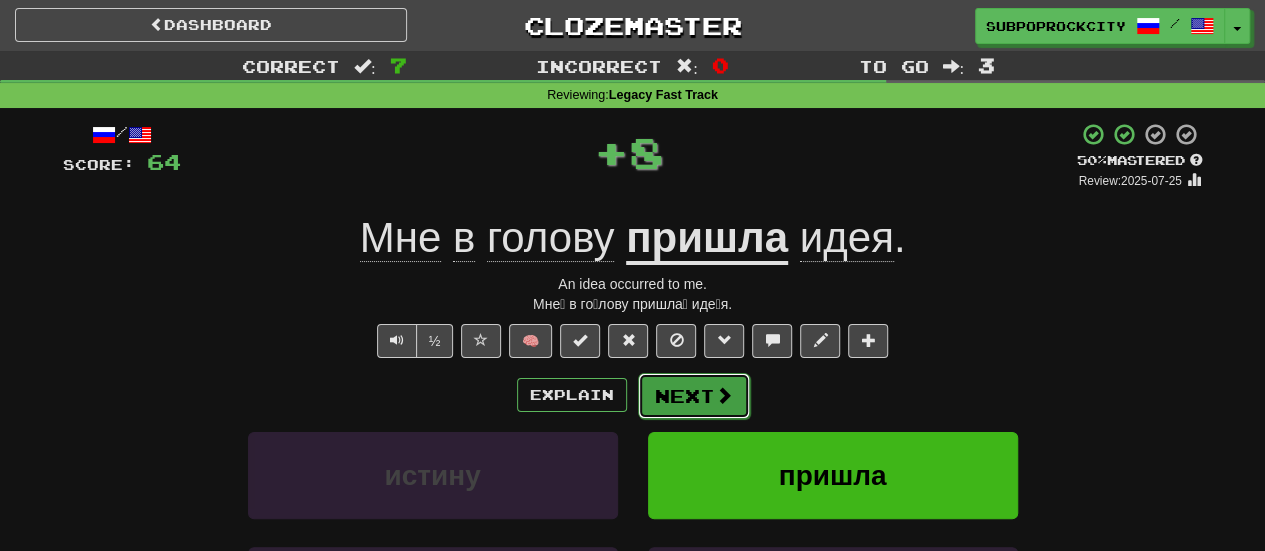 click on "Next" at bounding box center (694, 396) 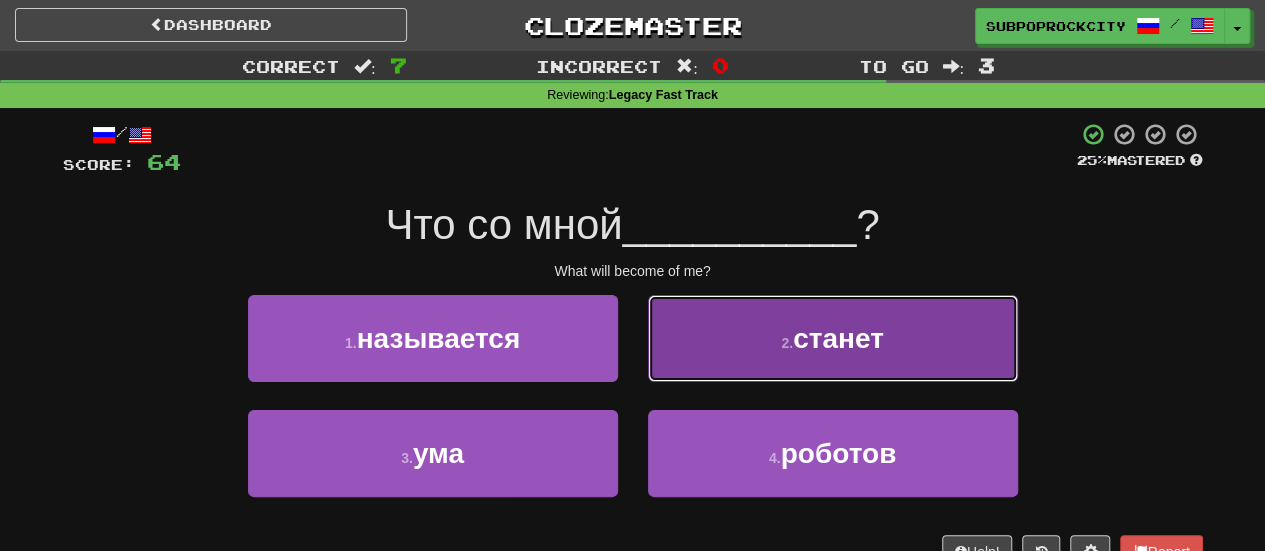 click on "2 .  станет" at bounding box center [833, 338] 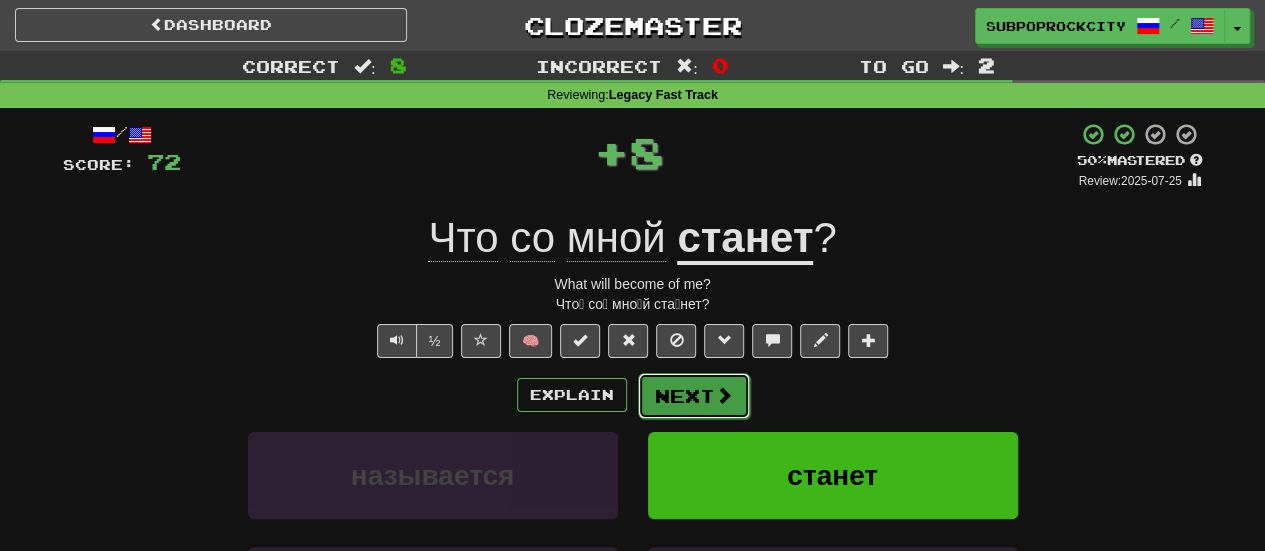 click on "Next" at bounding box center [694, 396] 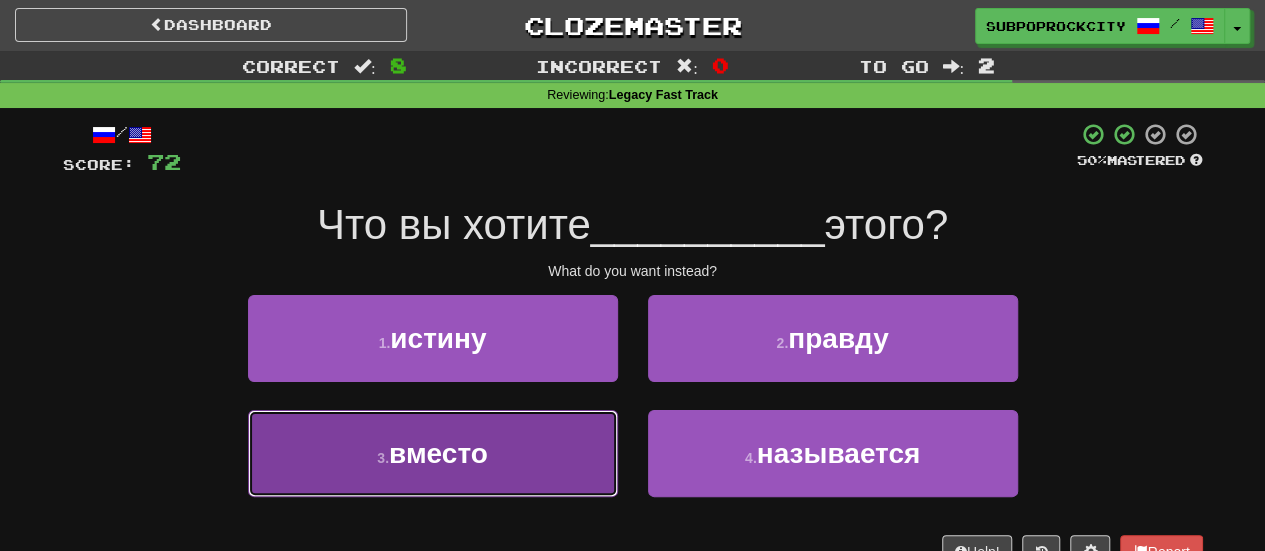 click on "3 .  вместо" at bounding box center (433, 453) 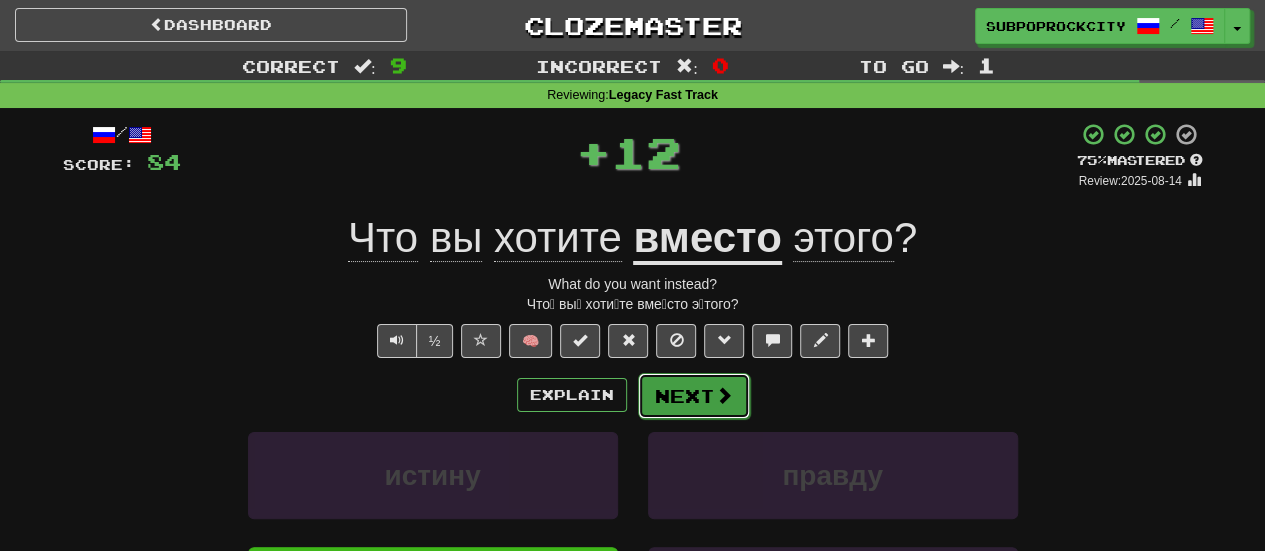 click on "Next" at bounding box center (694, 396) 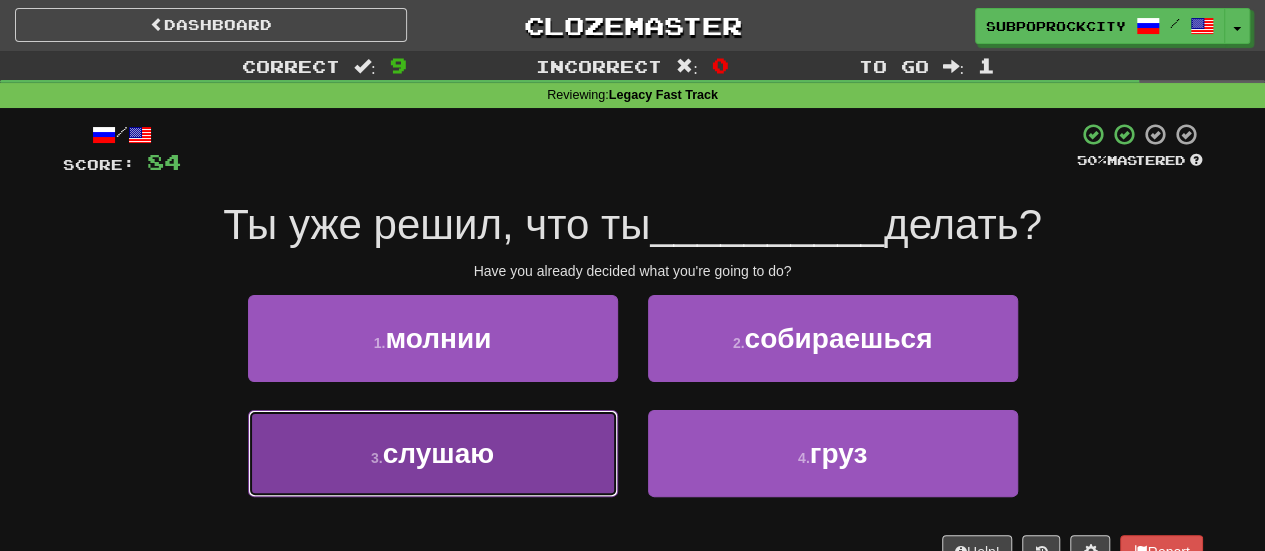 click on "3 .  слушаю" at bounding box center [433, 453] 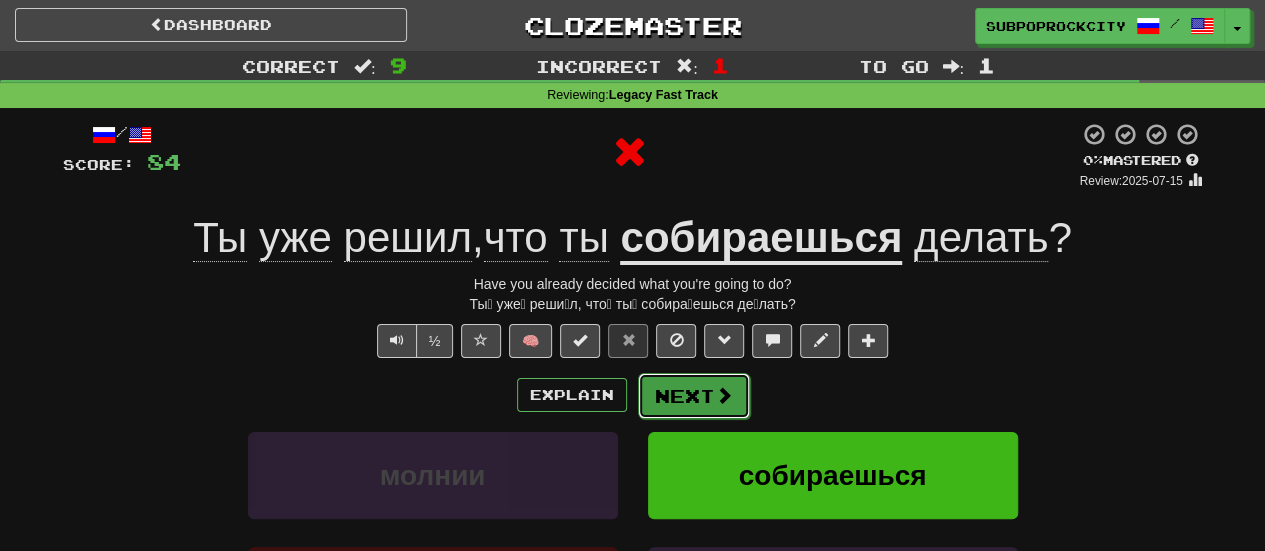 click on "Next" at bounding box center [694, 396] 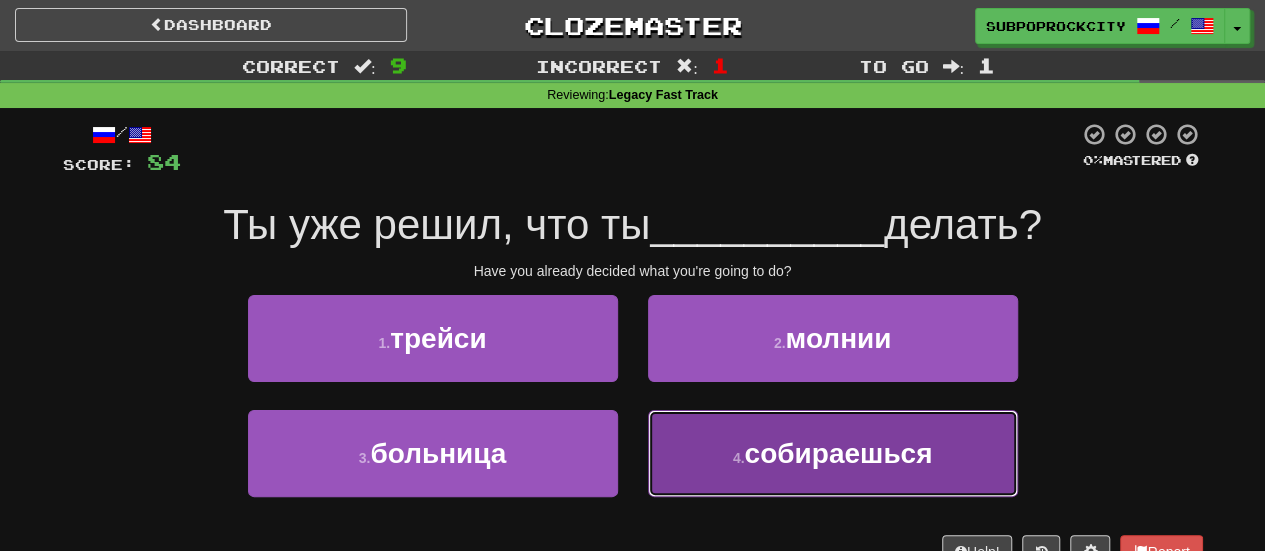 click on "4 .  собираешься" at bounding box center (833, 453) 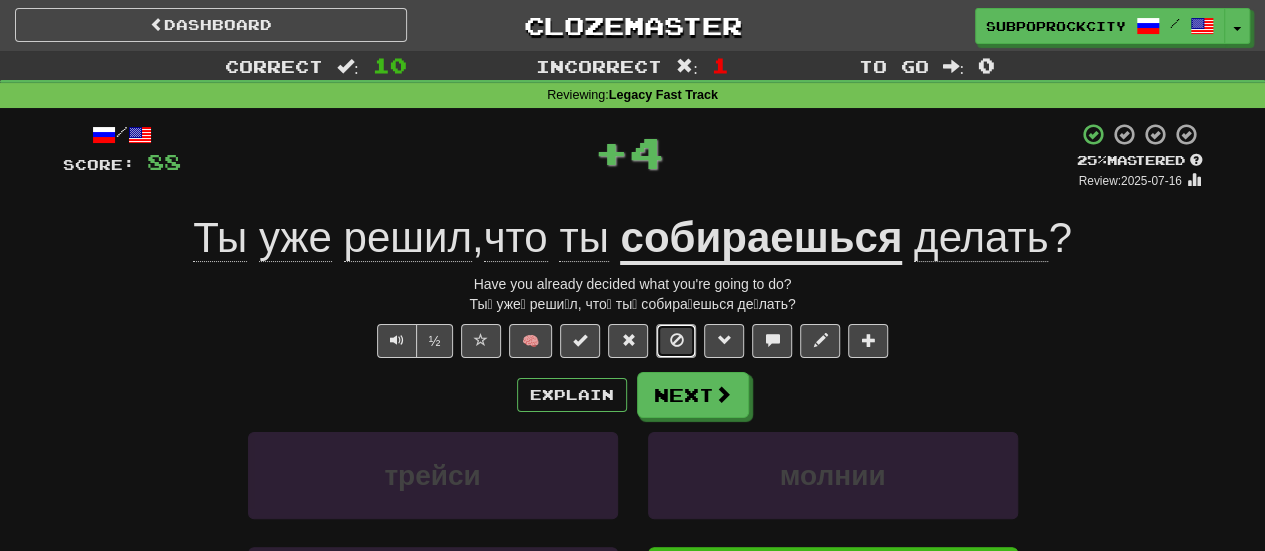 click at bounding box center (676, 341) 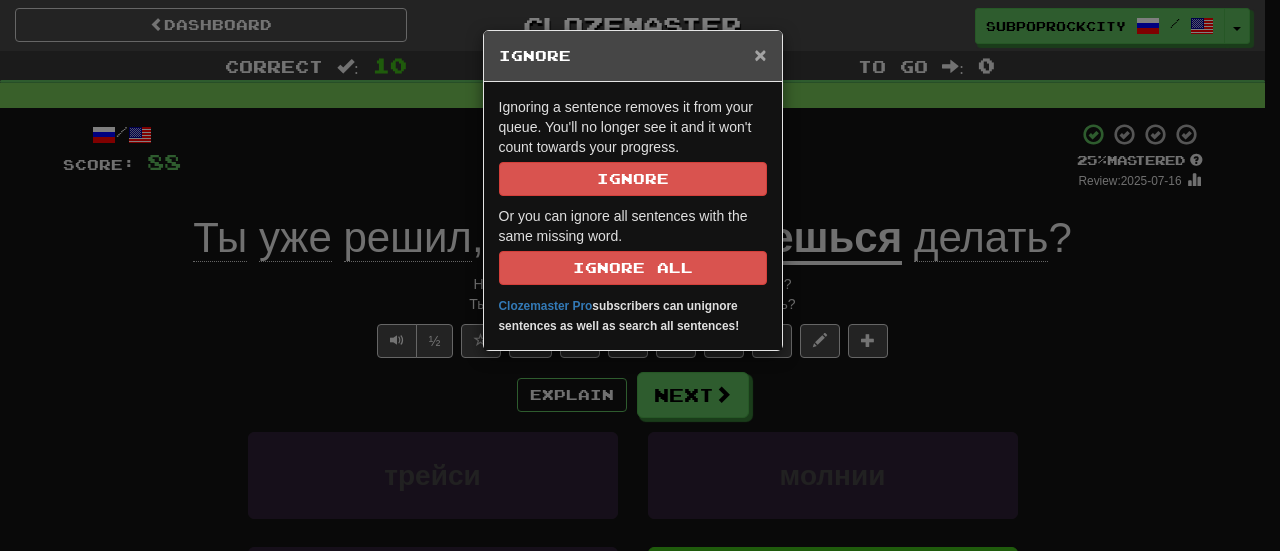 click on "×" at bounding box center (760, 54) 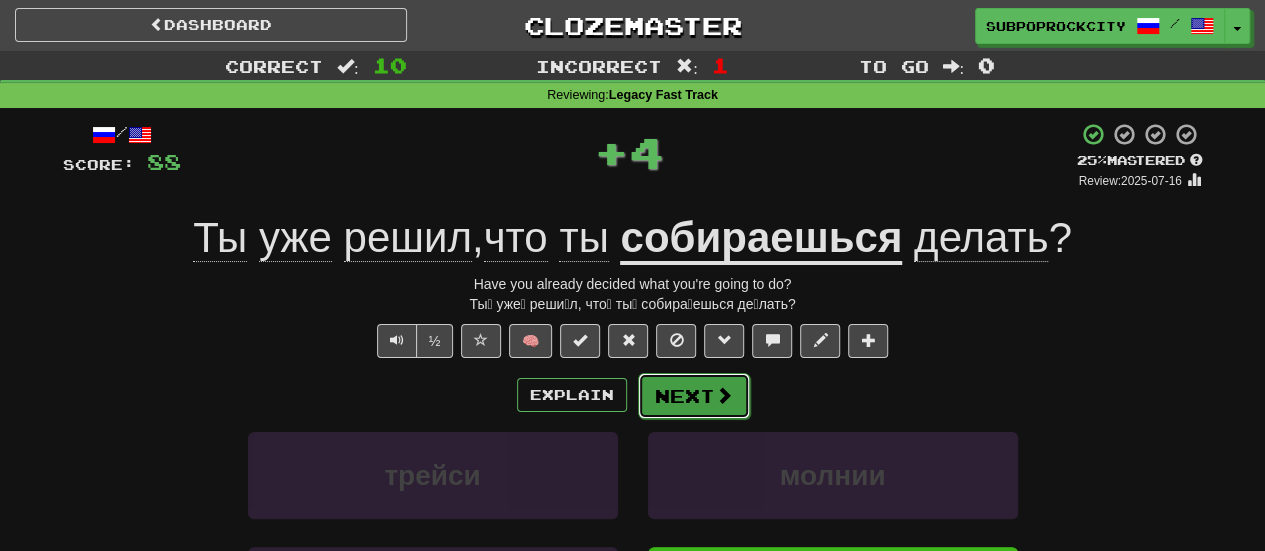 click on "Next" at bounding box center (694, 396) 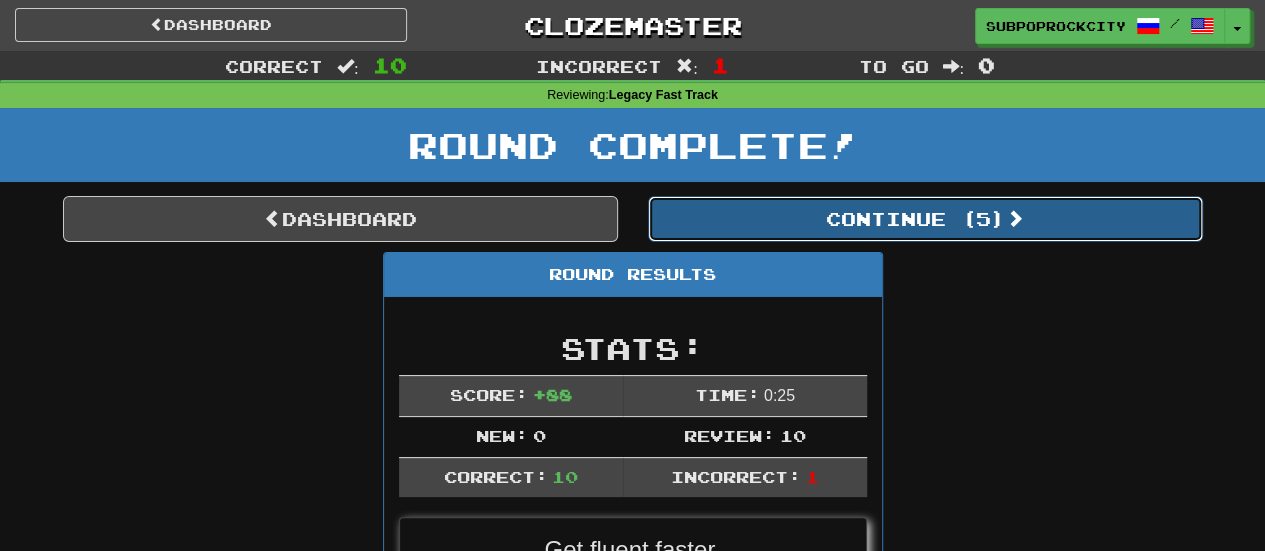 click on "Continue ( 5 )" at bounding box center (925, 219) 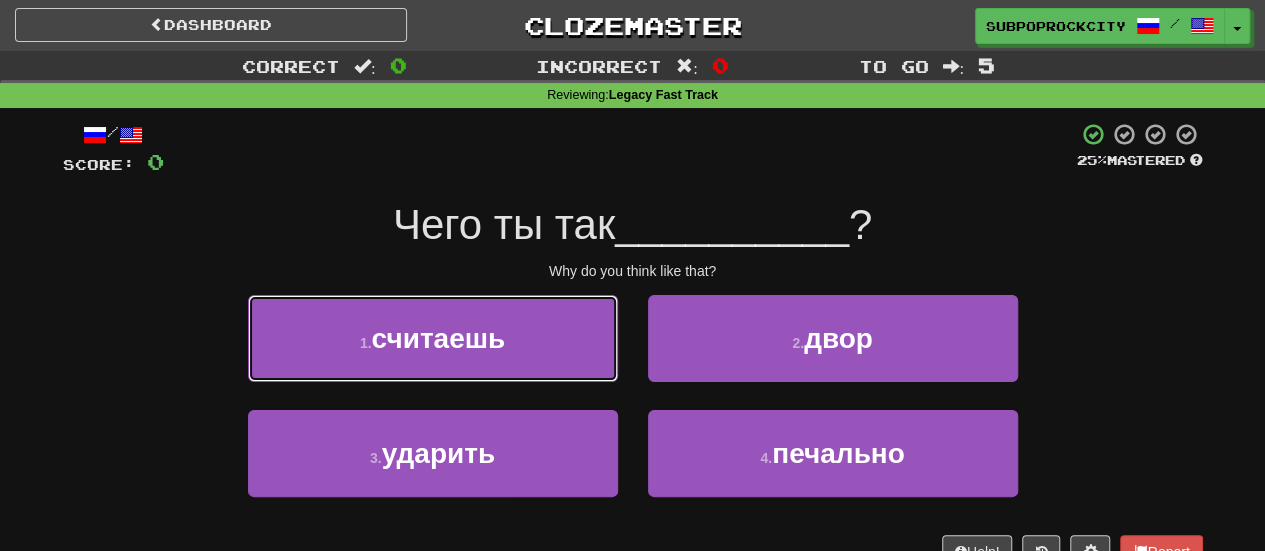 drag, startPoint x: 570, startPoint y: 346, endPoint x: 658, endPoint y: 364, distance: 89.822044 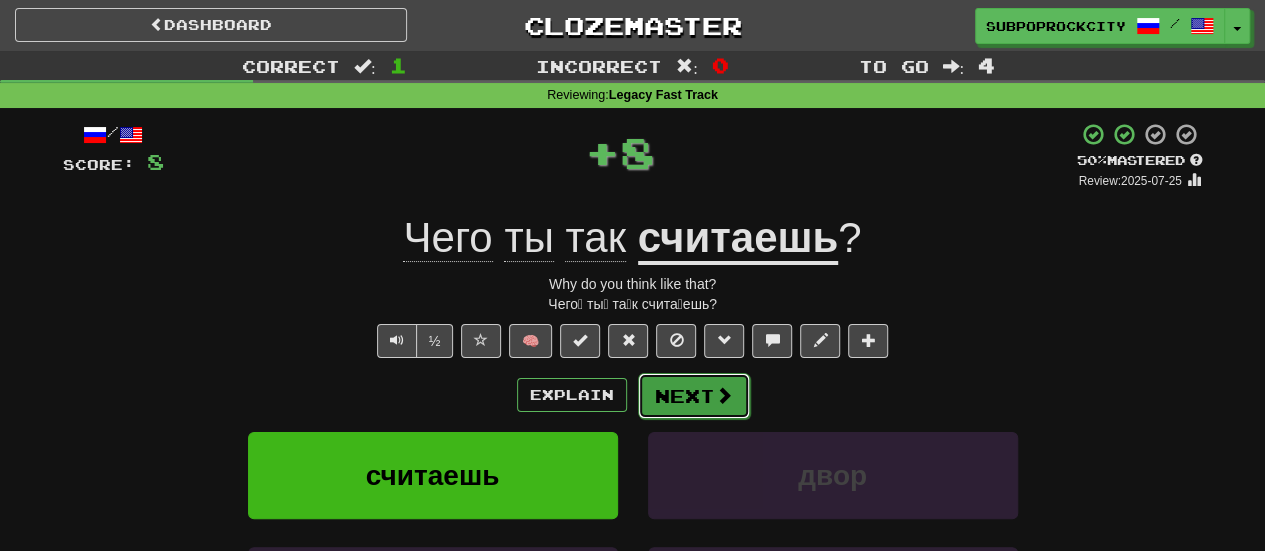 click on "Next" at bounding box center [694, 396] 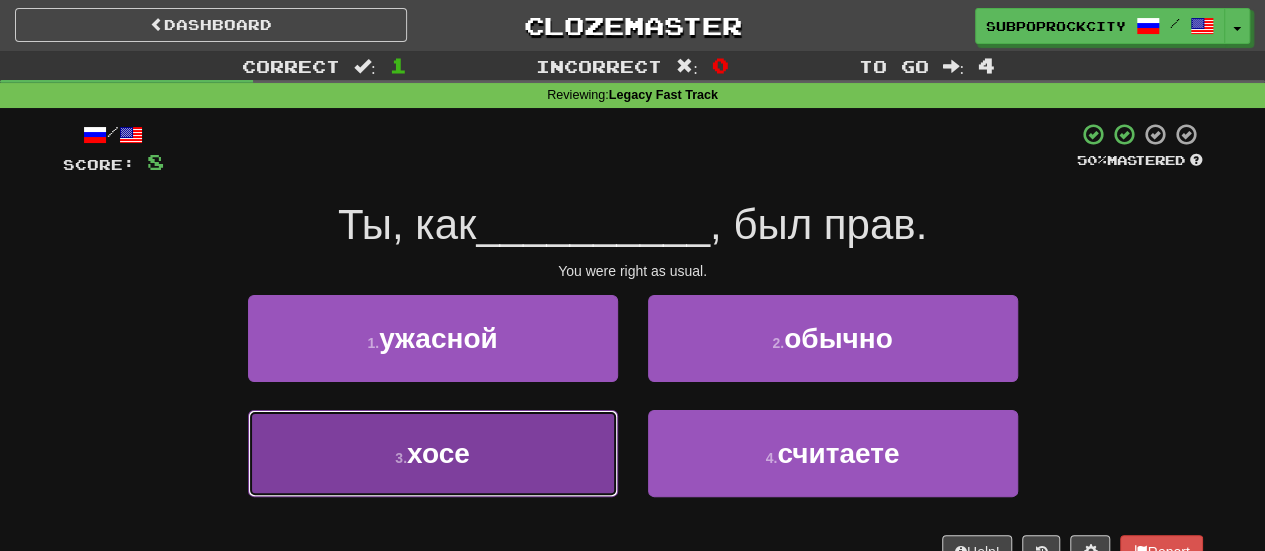 click on "3 .  хосе" at bounding box center (433, 453) 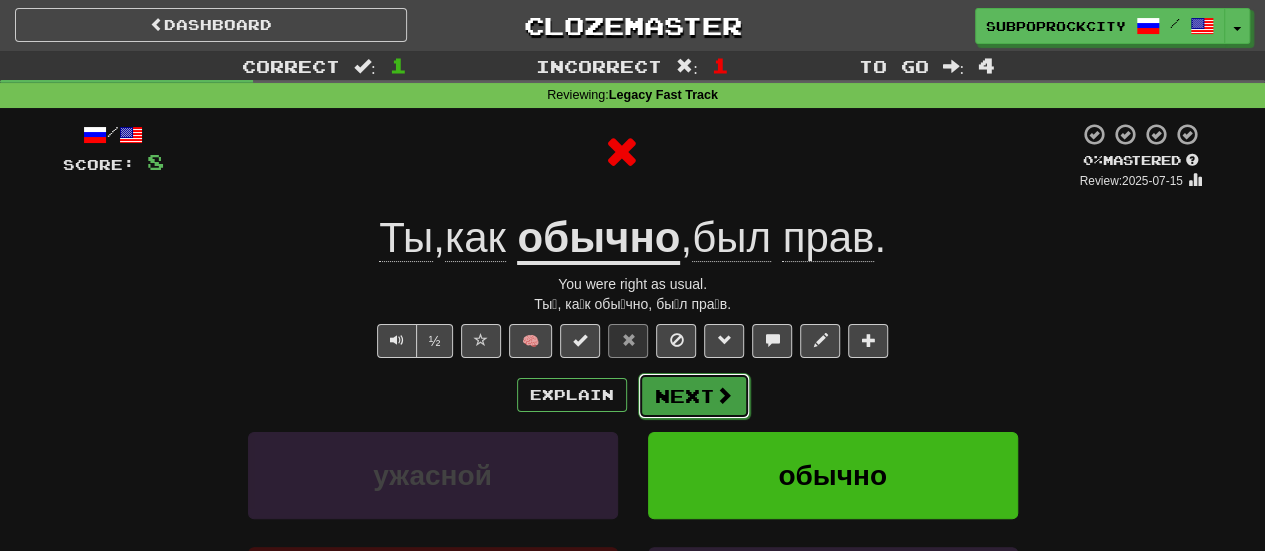 click on "Next" at bounding box center (694, 396) 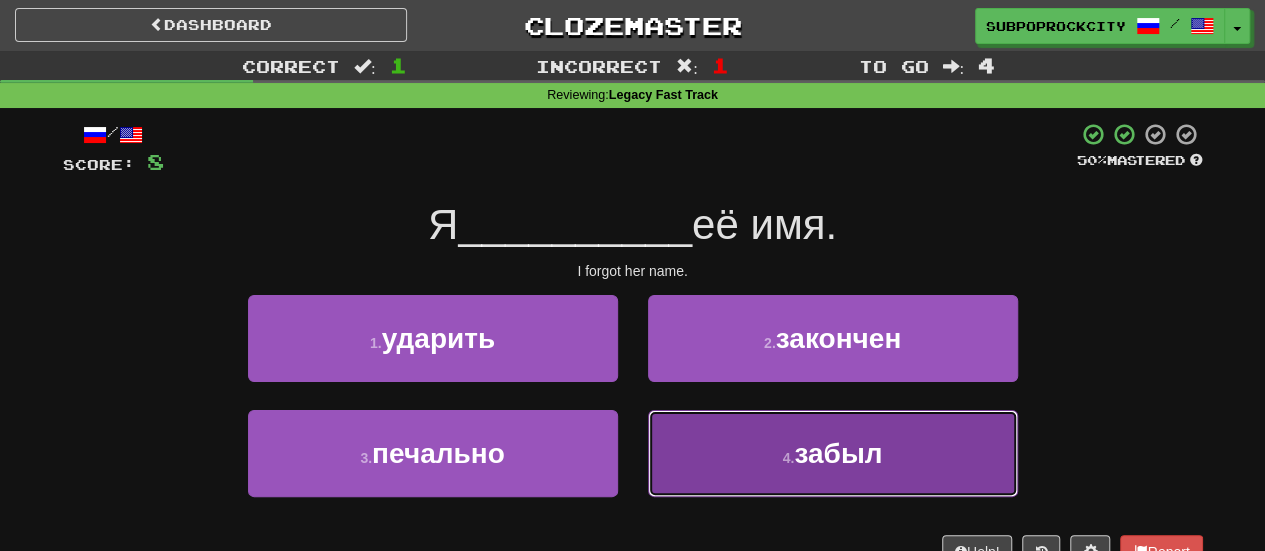 click on "4 .  забыл" at bounding box center [833, 453] 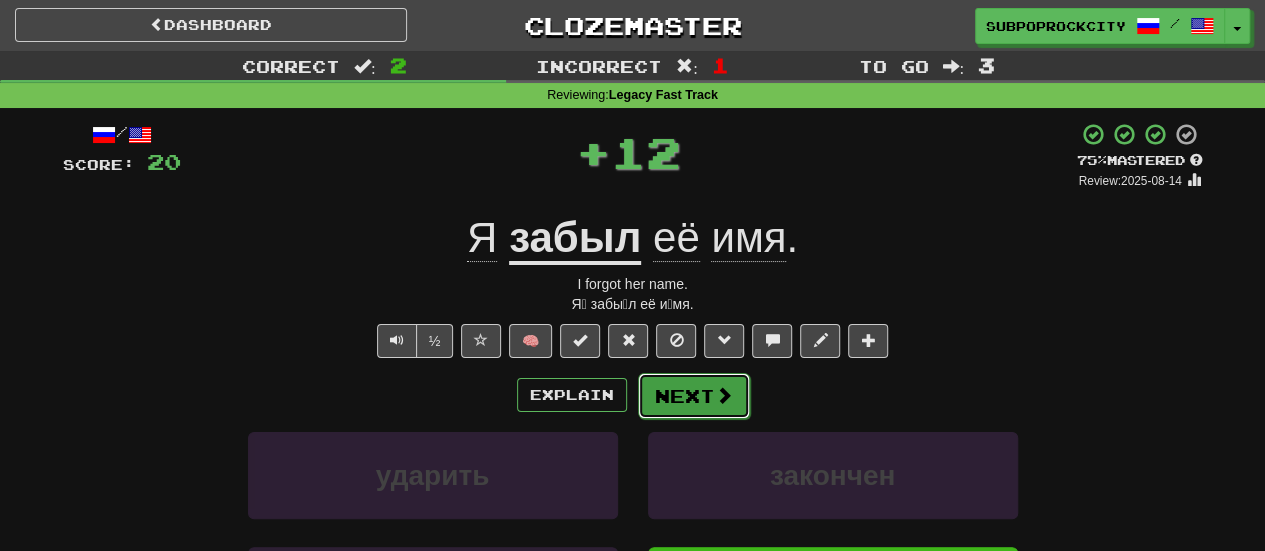 click on "Next" at bounding box center [694, 396] 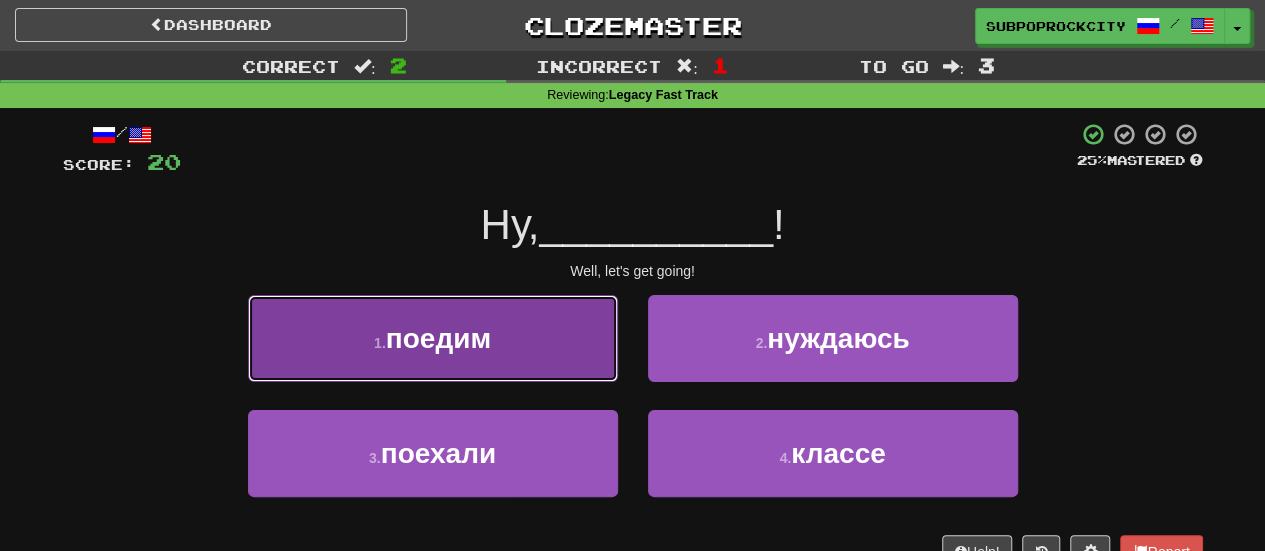 click on "1 .  поедим" at bounding box center [433, 338] 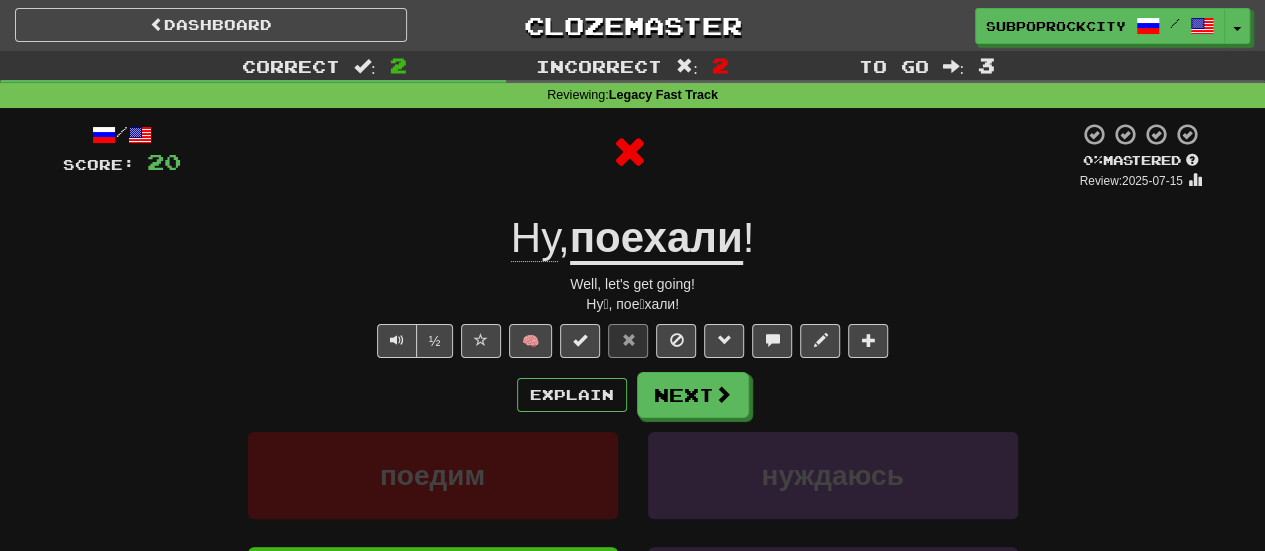 click on "/  Score:   20 0 %  Mastered Review:  2025-07-15 Ну ,  поехали ! Well, let's get going! Ну́, пое́хали! ½ 🧠 Explain Next поедим нуждаюсь поехали классе Learn more: поедим нуждаюсь поехали классе  Help!  Report Sentence Source" at bounding box center (633, 445) 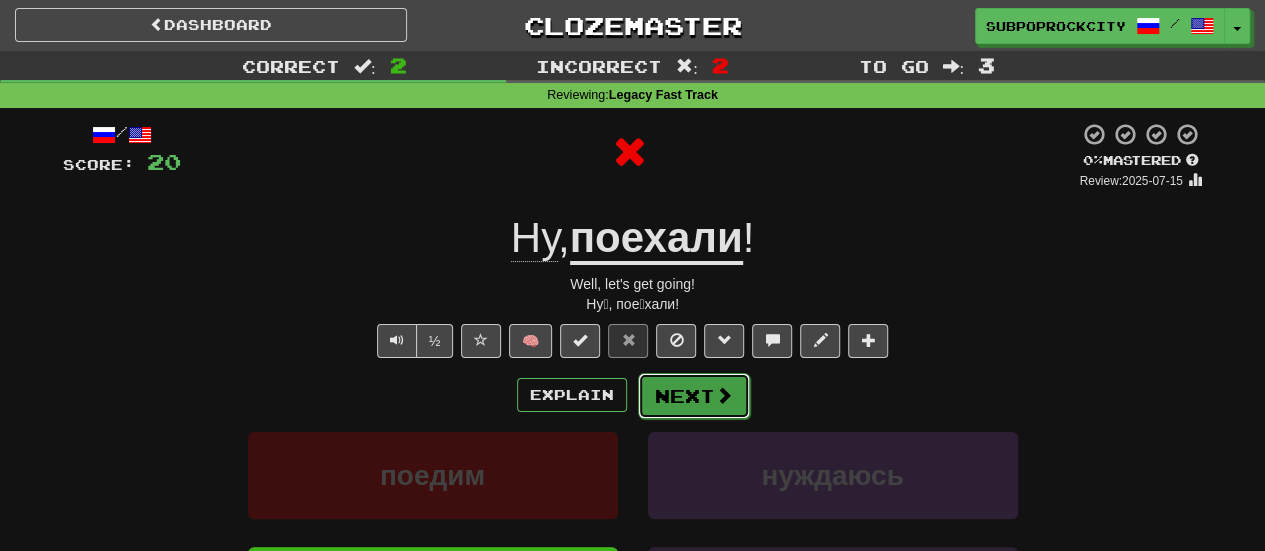 click on "Next" at bounding box center [694, 396] 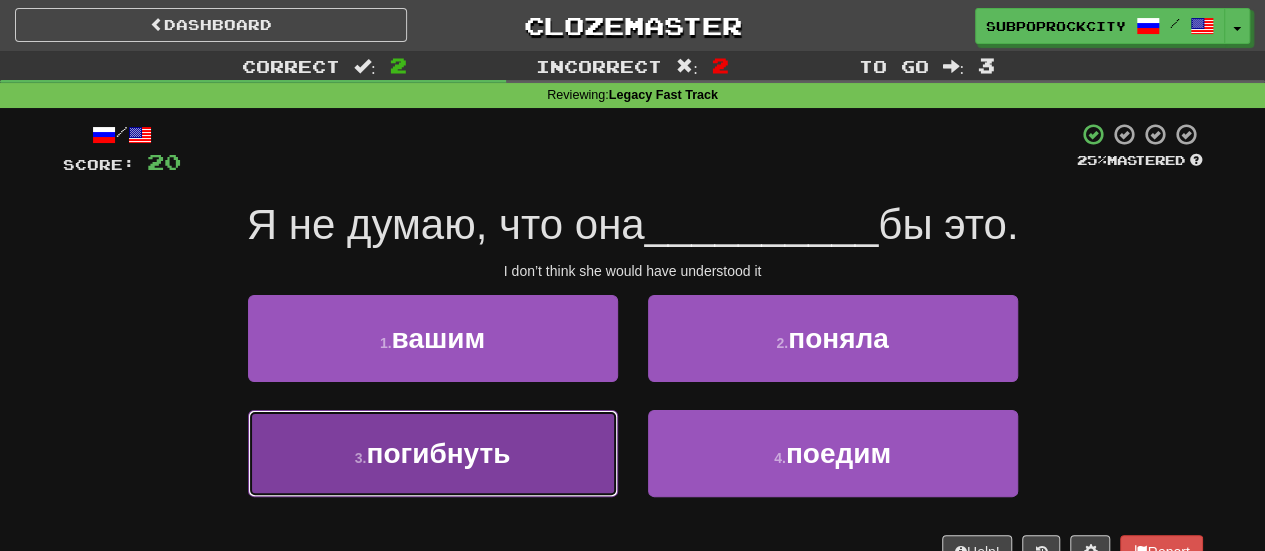 click on "3 .  погибнуть" at bounding box center [433, 453] 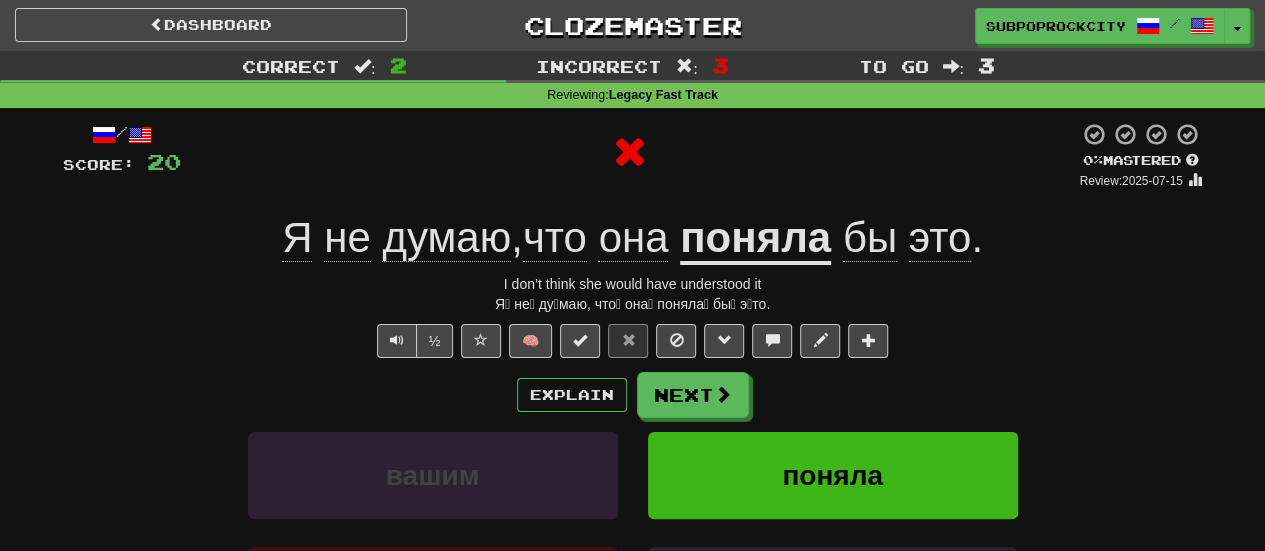 click on "Explain Next вашим поняла погибнуть поедим Learn more: вашим поняла погибнуть поедим" at bounding box center (633, 532) 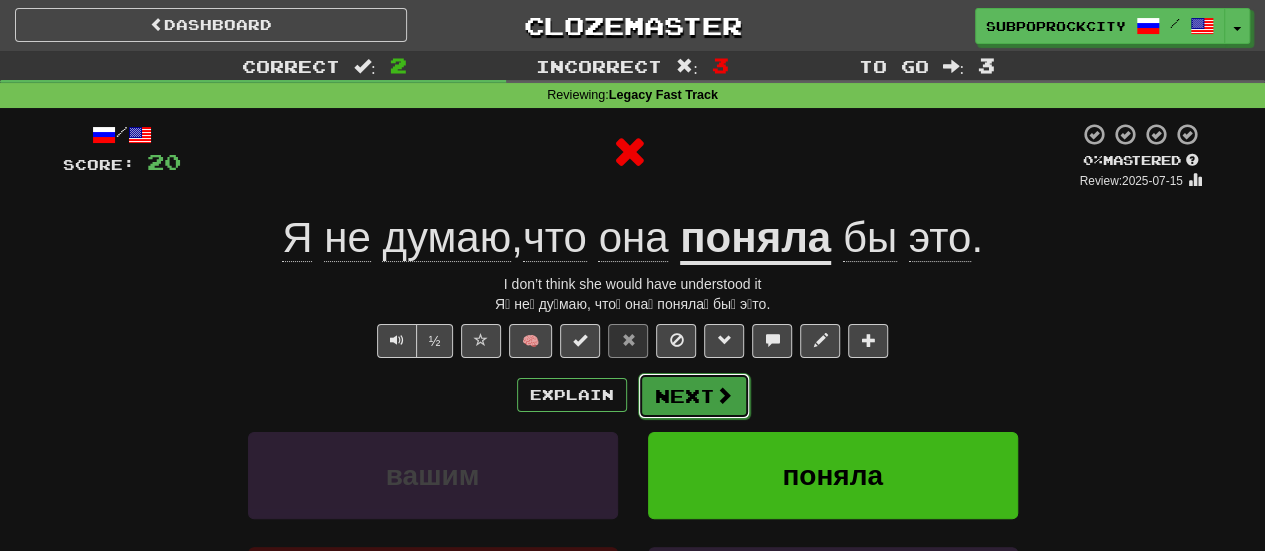 click on "Next" at bounding box center (694, 396) 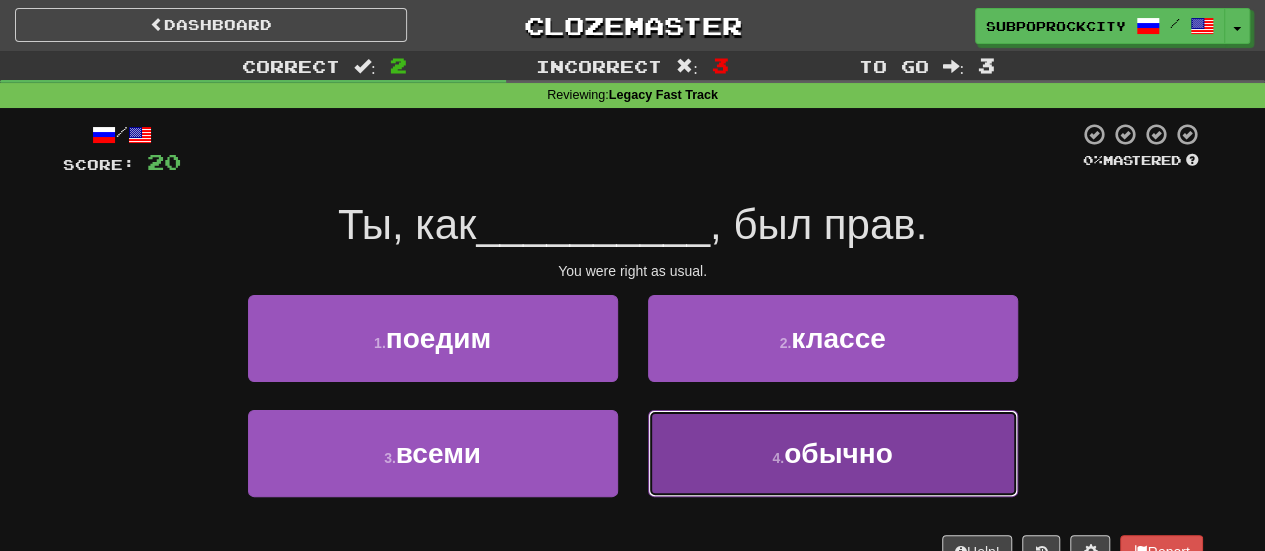 click on "4 .  обычно" at bounding box center (833, 453) 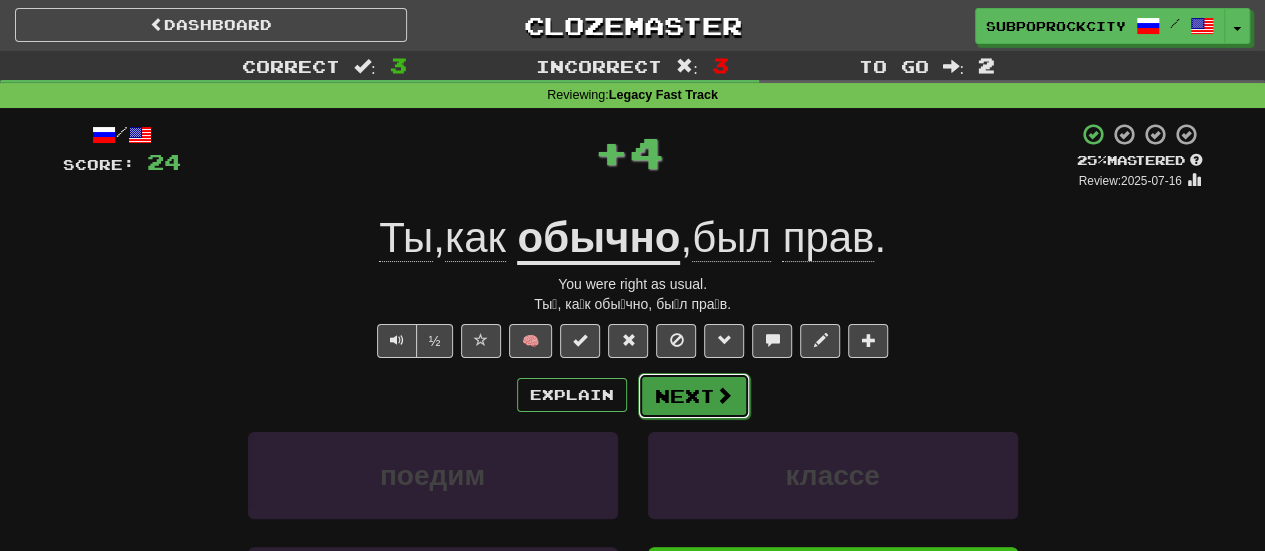 click on "Next" at bounding box center [694, 396] 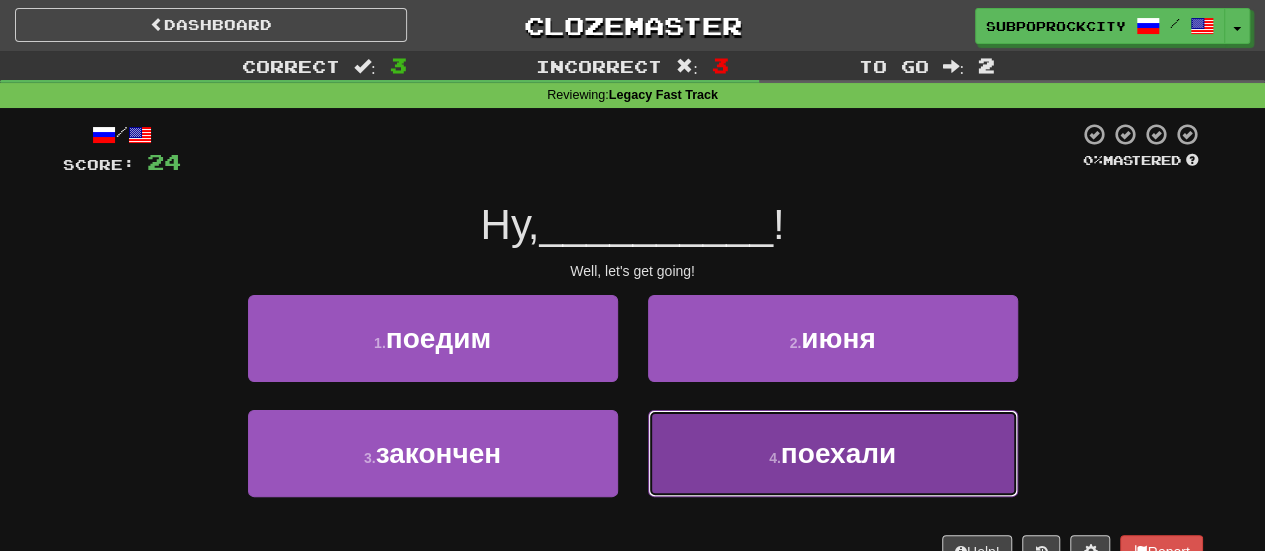 click on "4 .  поехали" at bounding box center [833, 453] 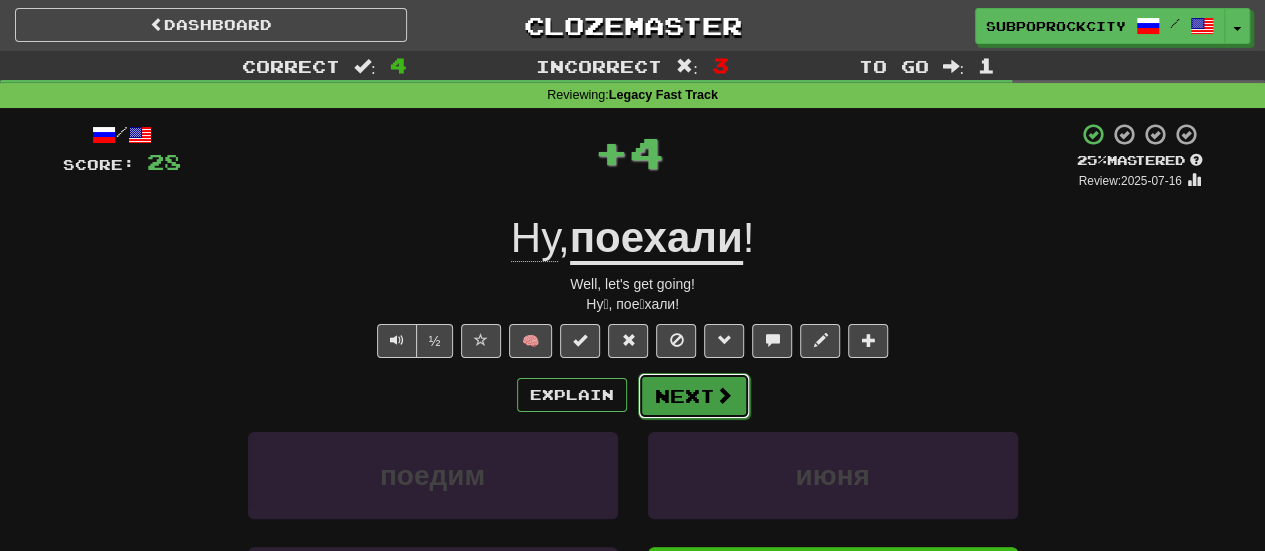 click on "Next" at bounding box center (694, 396) 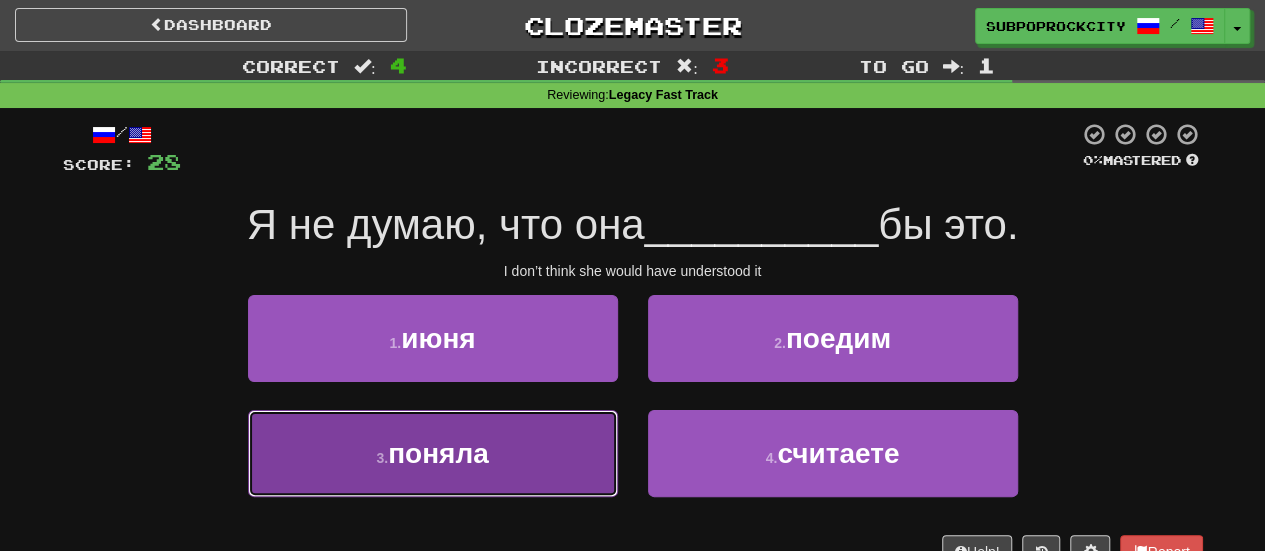 click on "3 .  поняла" at bounding box center (433, 453) 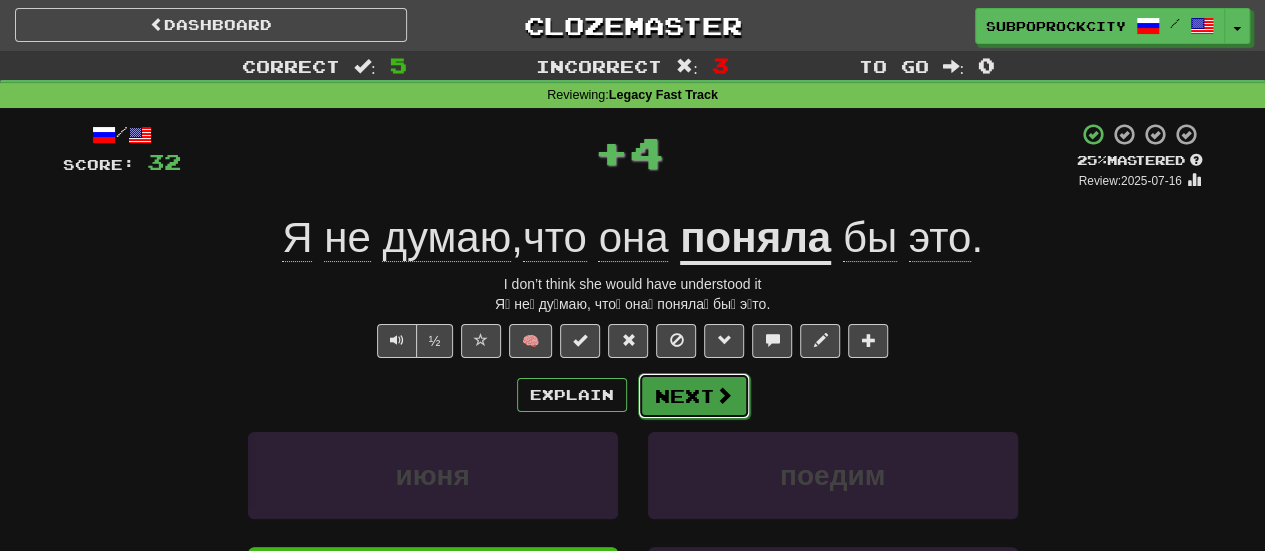 click on "Next" at bounding box center (694, 396) 